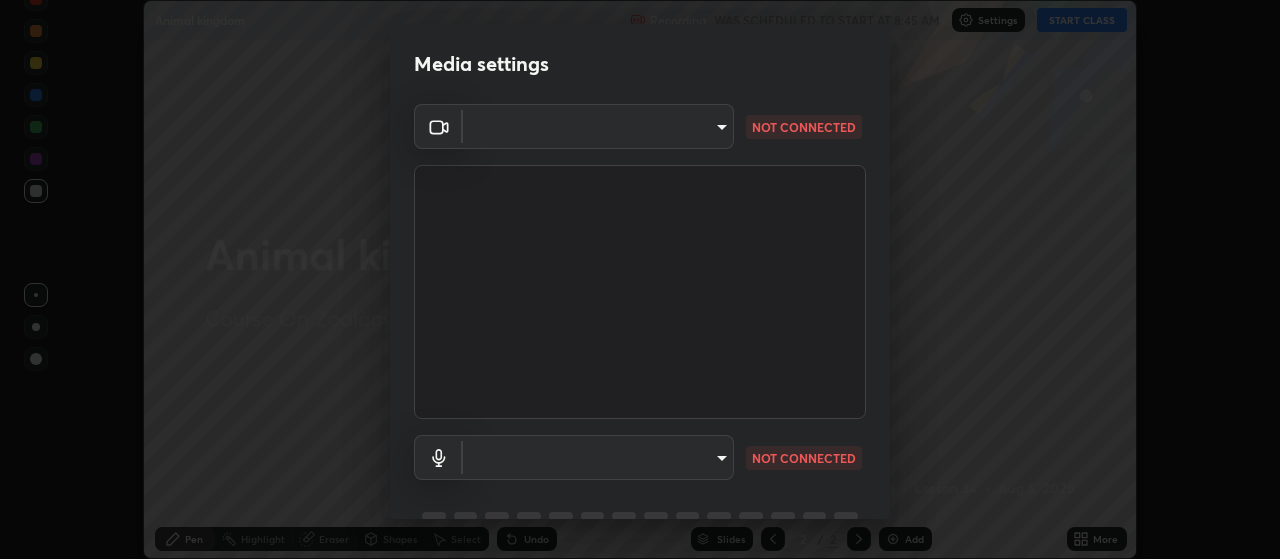 scroll, scrollTop: 0, scrollLeft: 0, axis: both 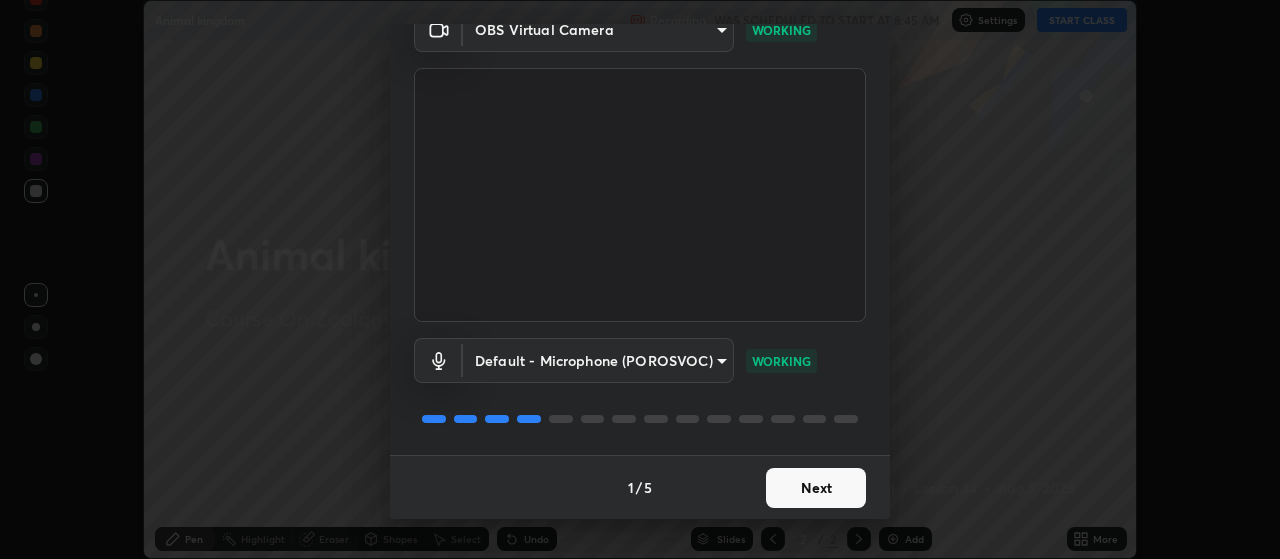 click on "Next" at bounding box center [816, 488] 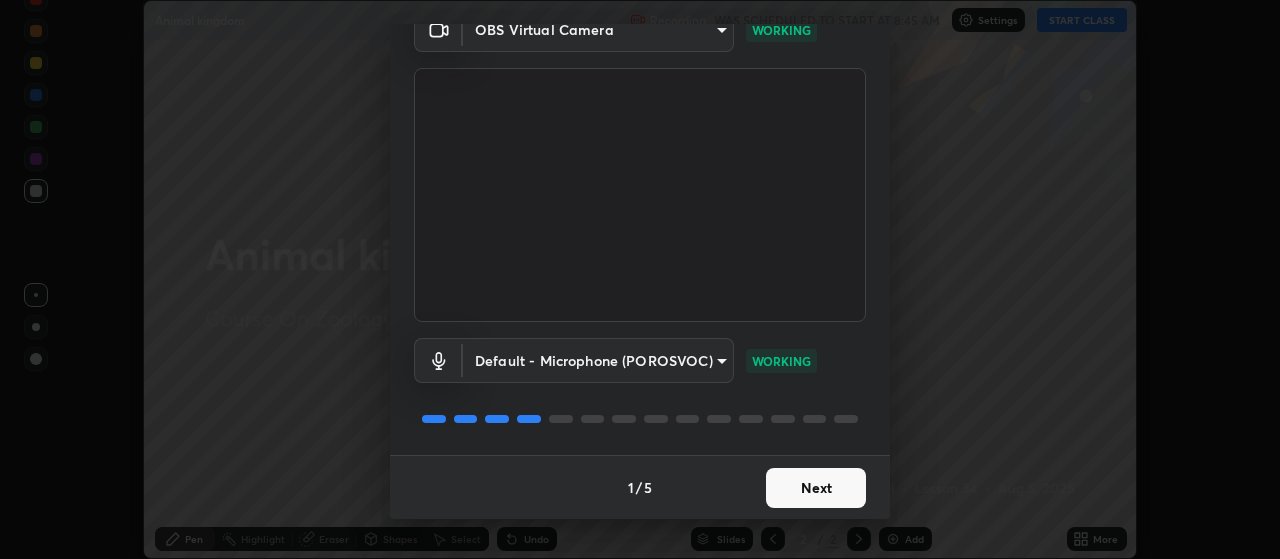 scroll, scrollTop: 0, scrollLeft: 0, axis: both 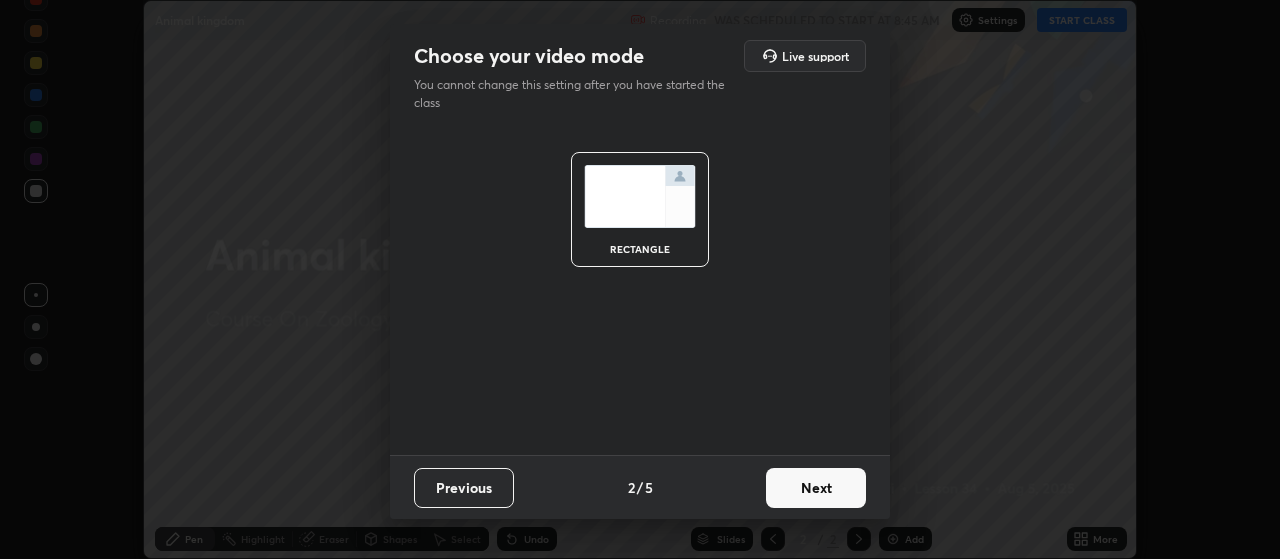click on "Next" at bounding box center [816, 488] 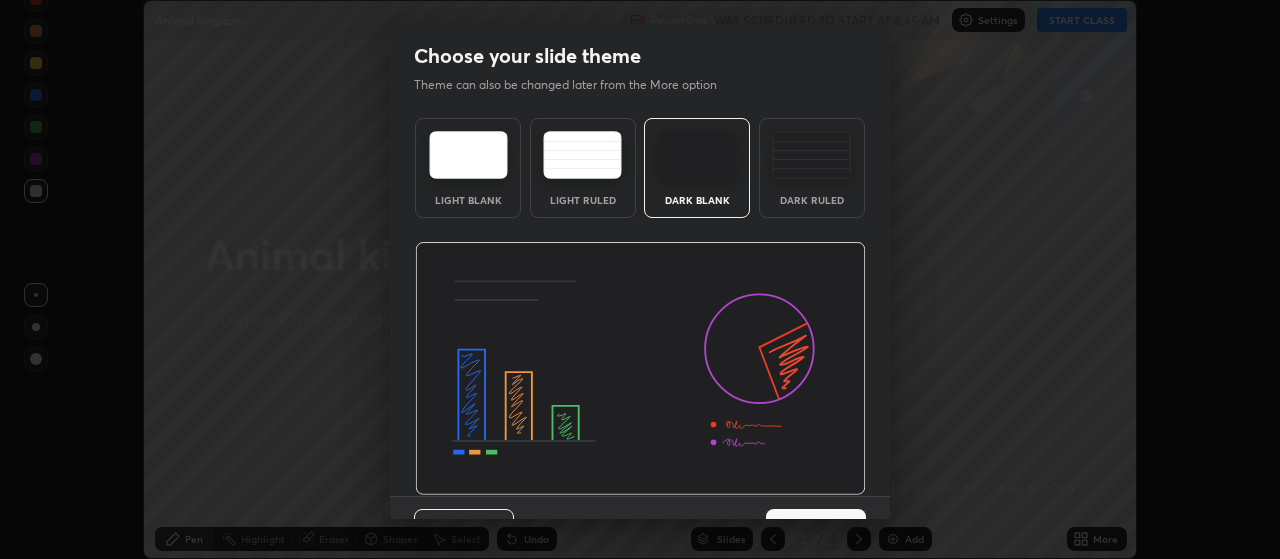 click at bounding box center (640, 369) 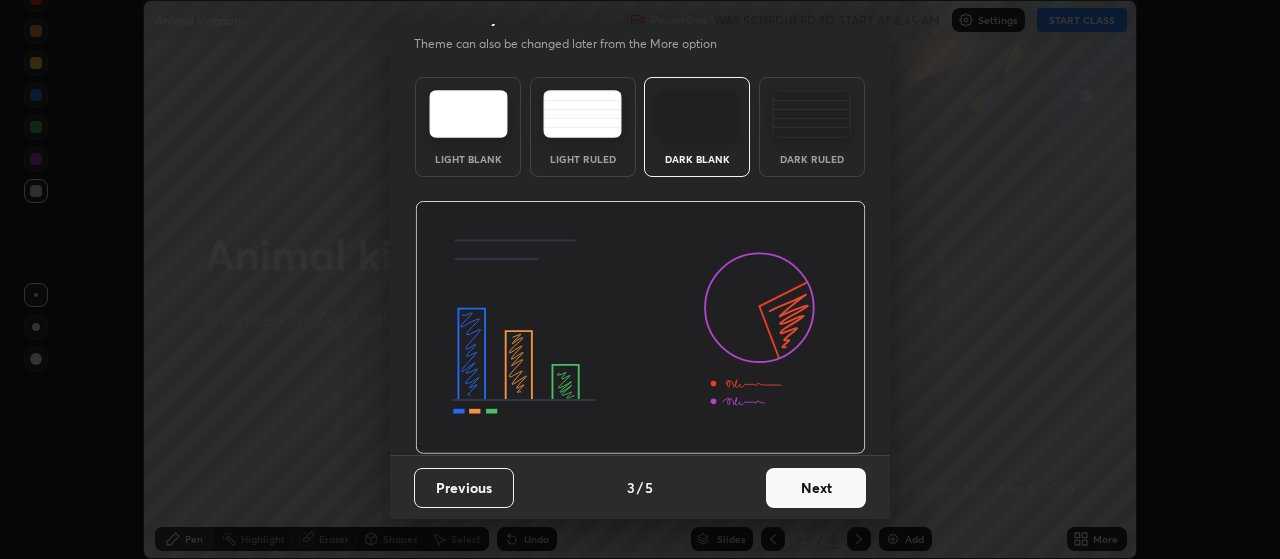 click on "Next" at bounding box center (816, 488) 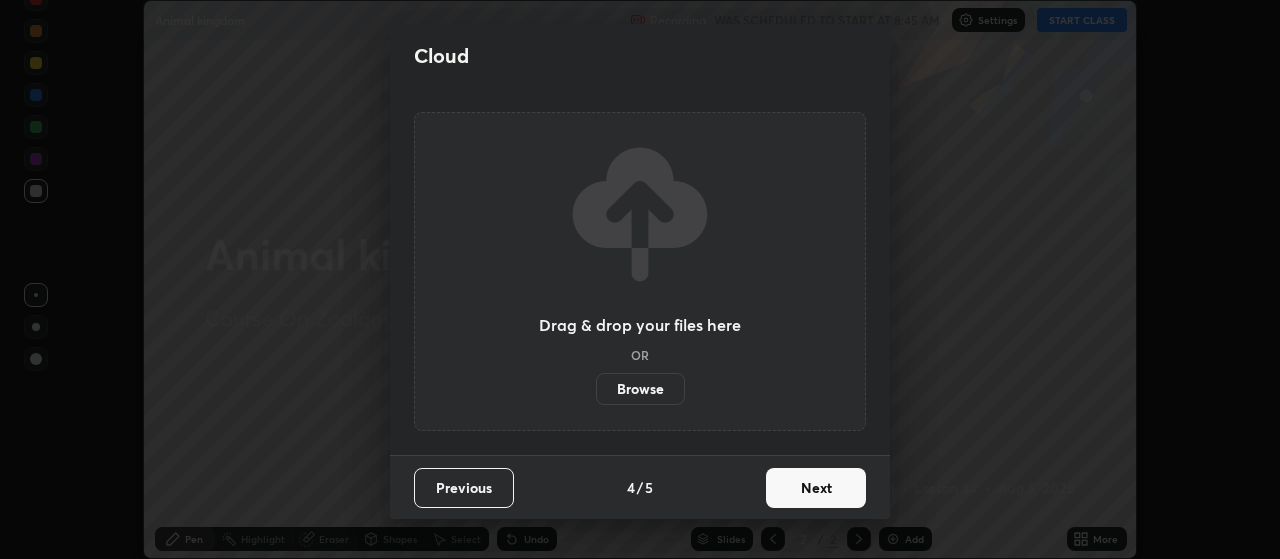 click on "Next" at bounding box center (816, 488) 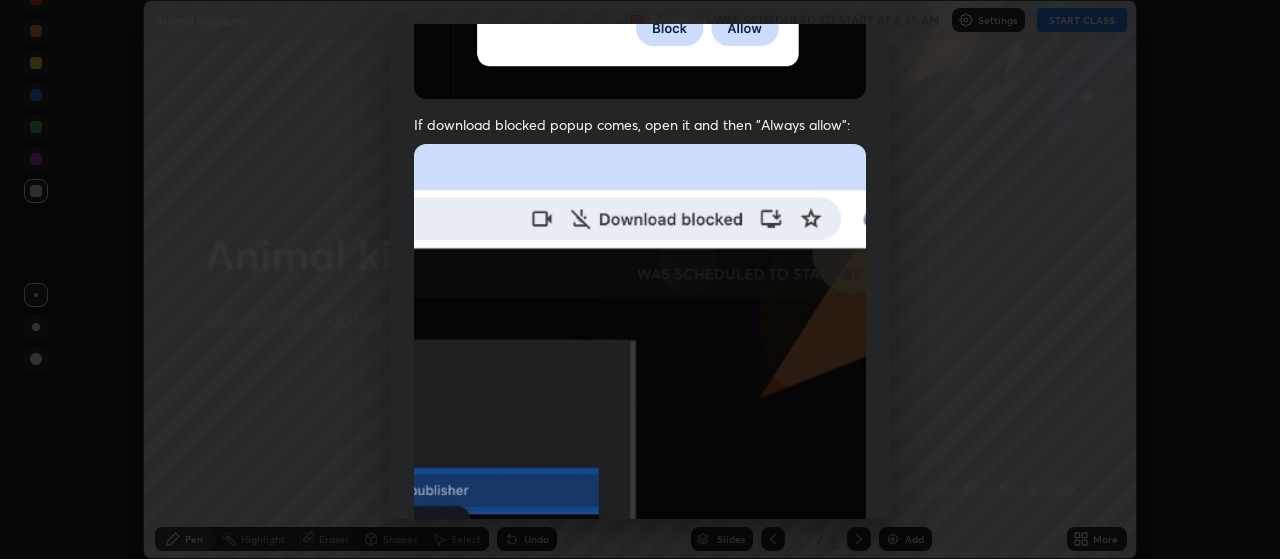 click at bounding box center [640, 362] 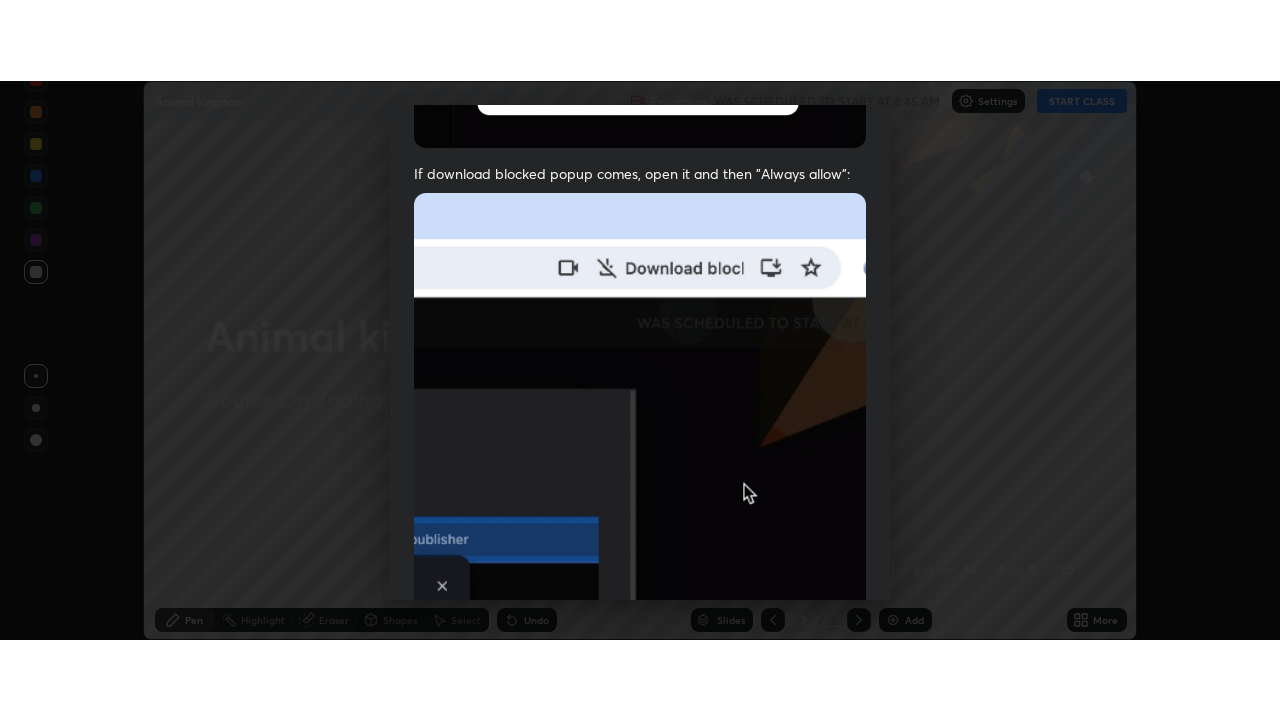 scroll, scrollTop: 505, scrollLeft: 0, axis: vertical 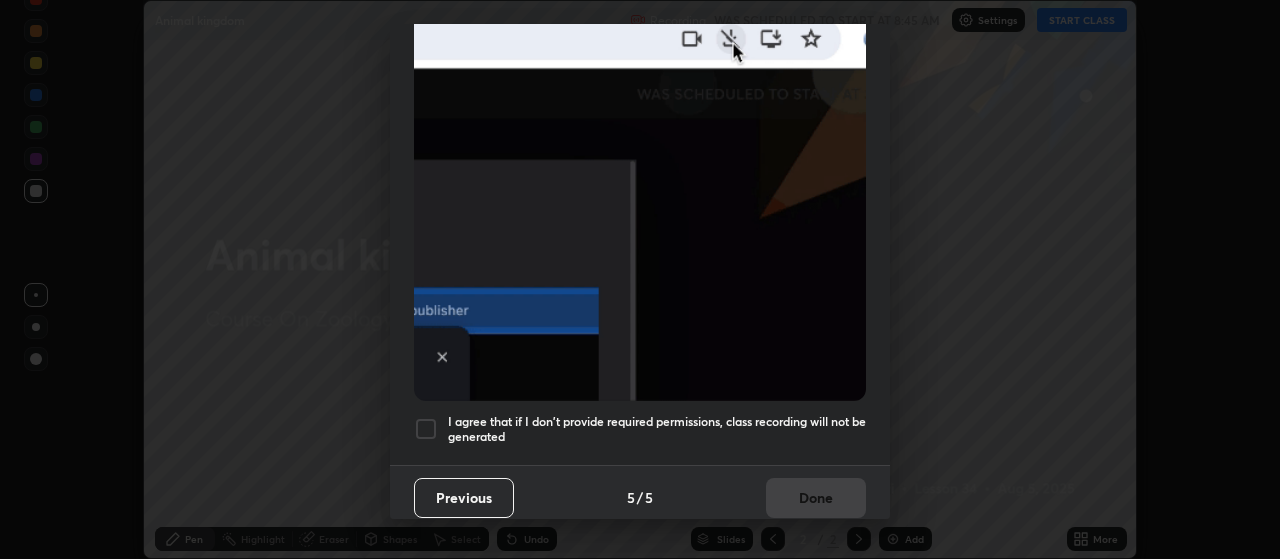 click on "I agree that if I don't provide required permissions, class recording will not be generated" at bounding box center (657, 429) 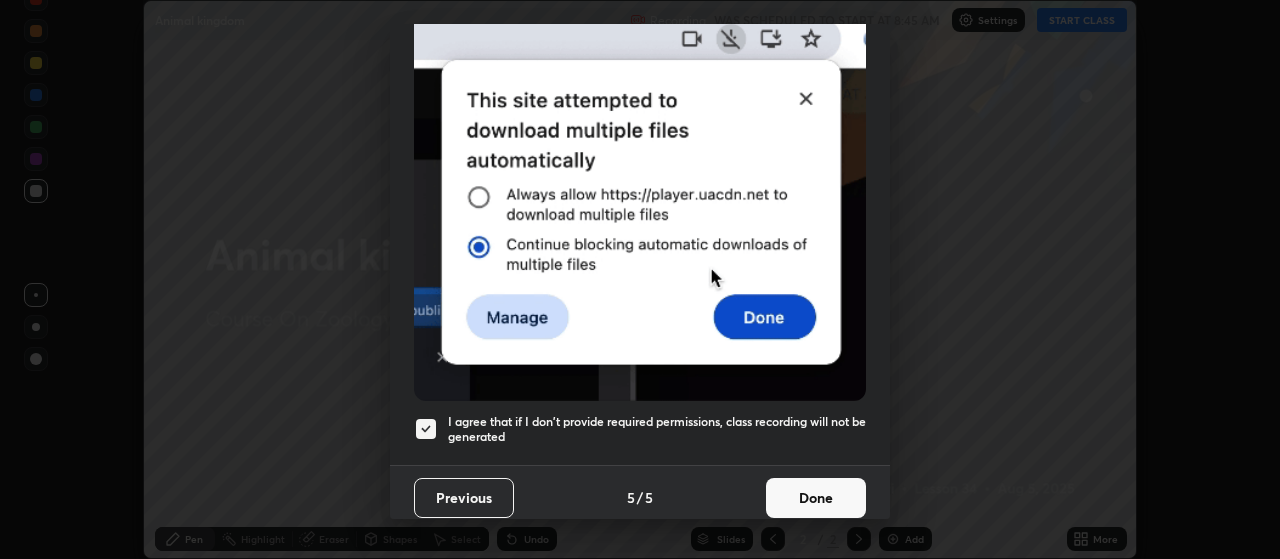 click on "Done" at bounding box center (816, 498) 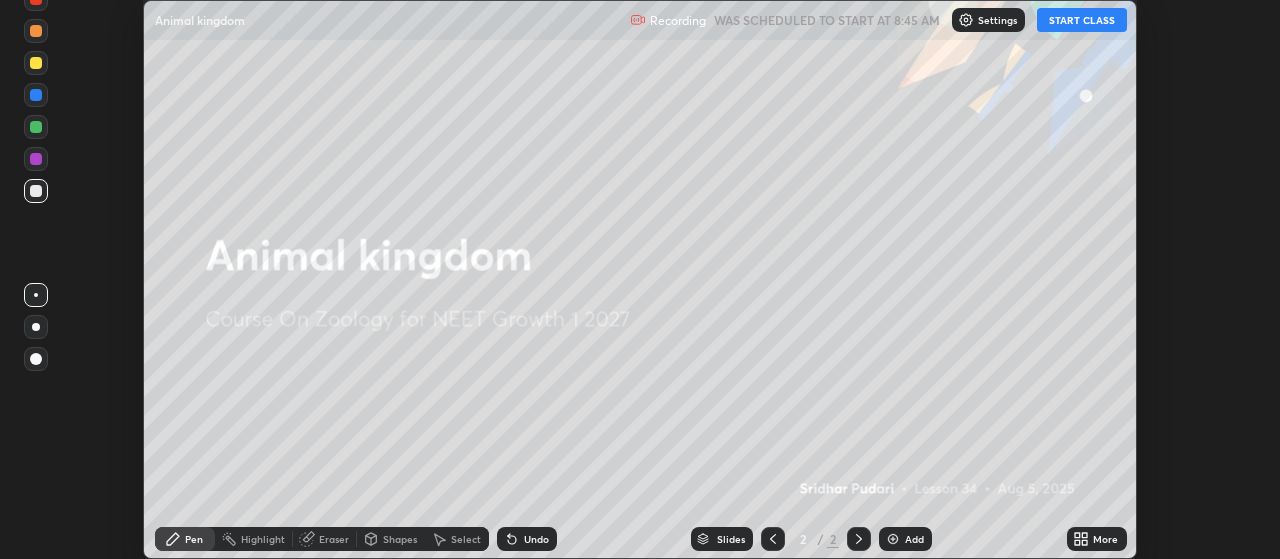 click on "START CLASS" at bounding box center (1082, 20) 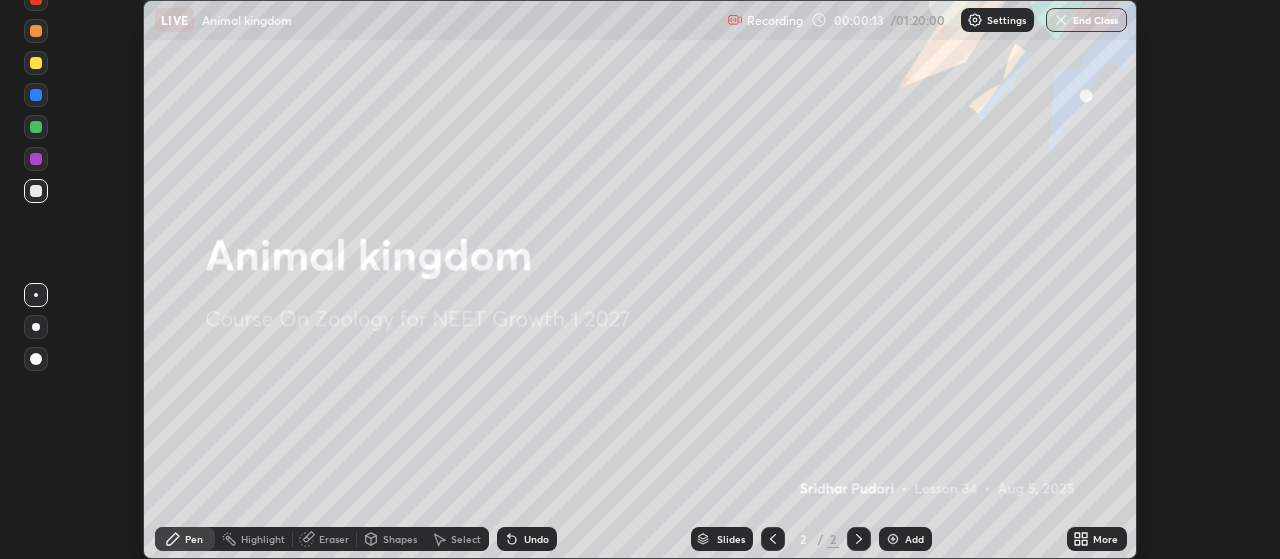 click on "Setting up your live class" at bounding box center (640, 279) 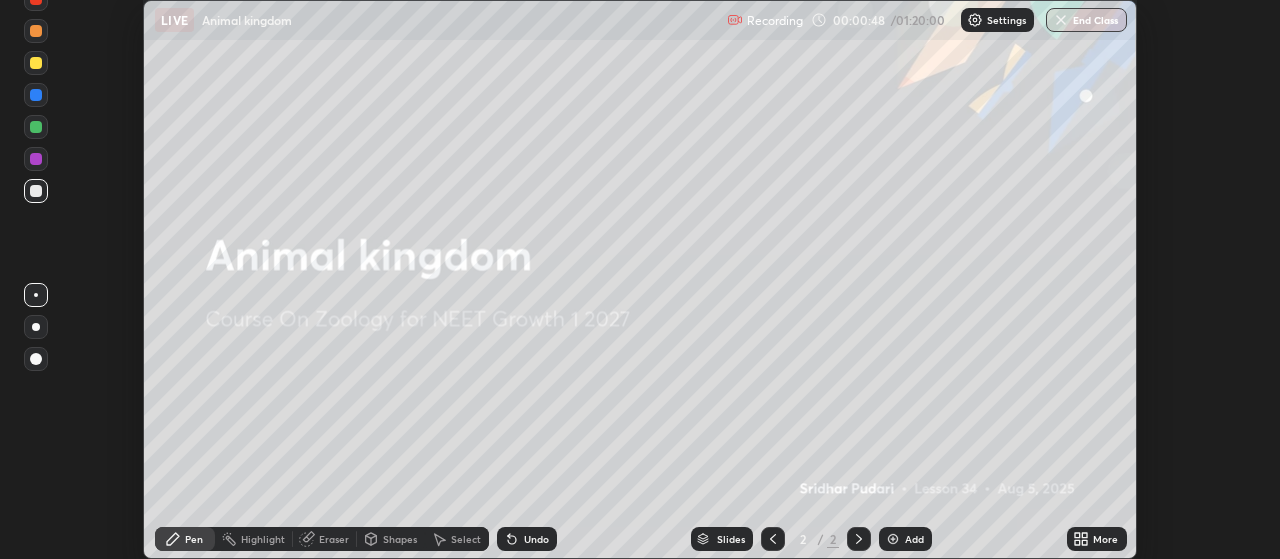 click on "Select" at bounding box center [457, 539] 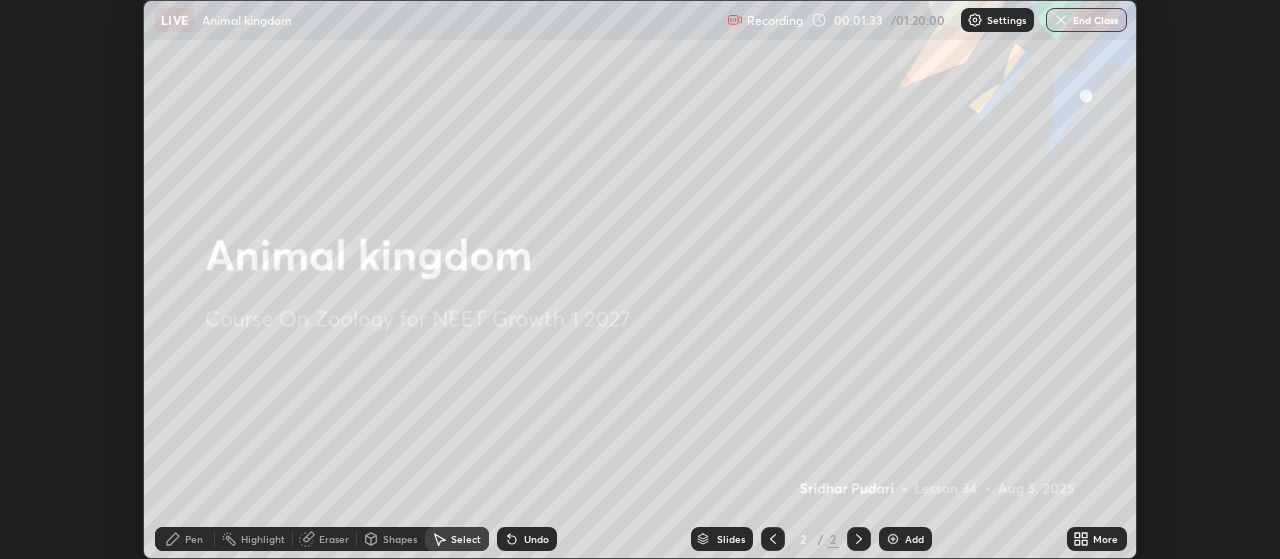 click 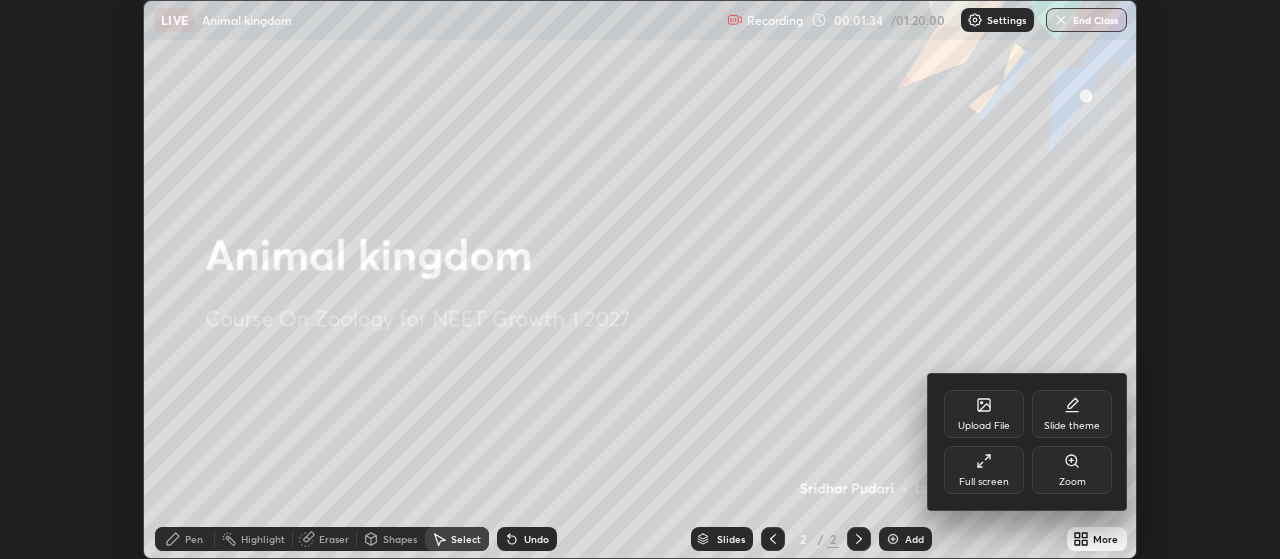 click on "Full screen" at bounding box center [984, 470] 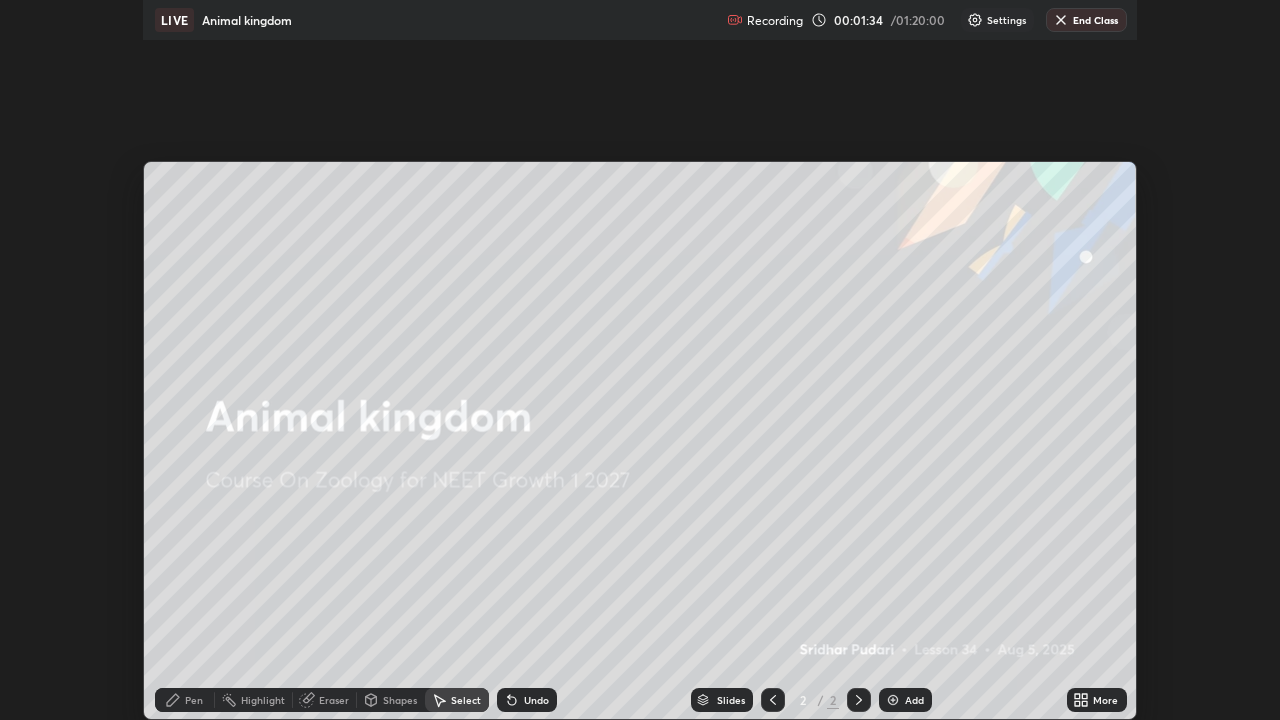 scroll, scrollTop: 99280, scrollLeft: 98720, axis: both 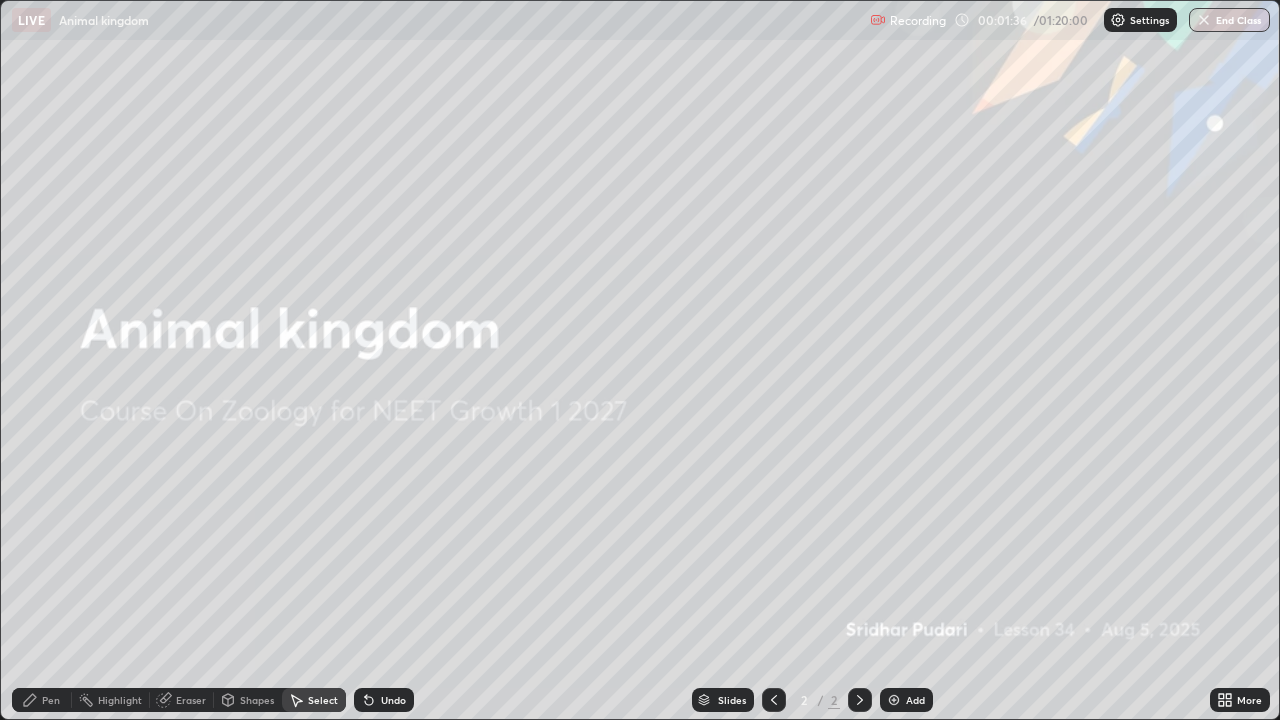 click at bounding box center (894, 700) 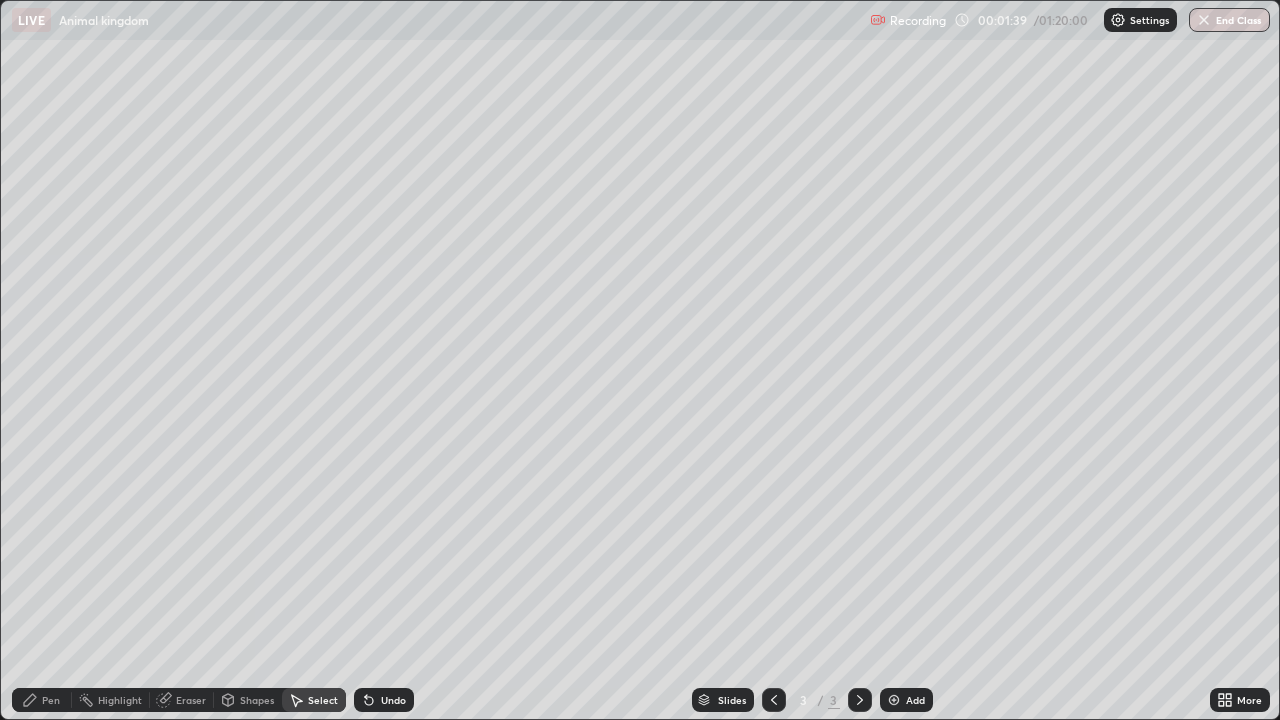 click on "Pen" at bounding box center [42, 700] 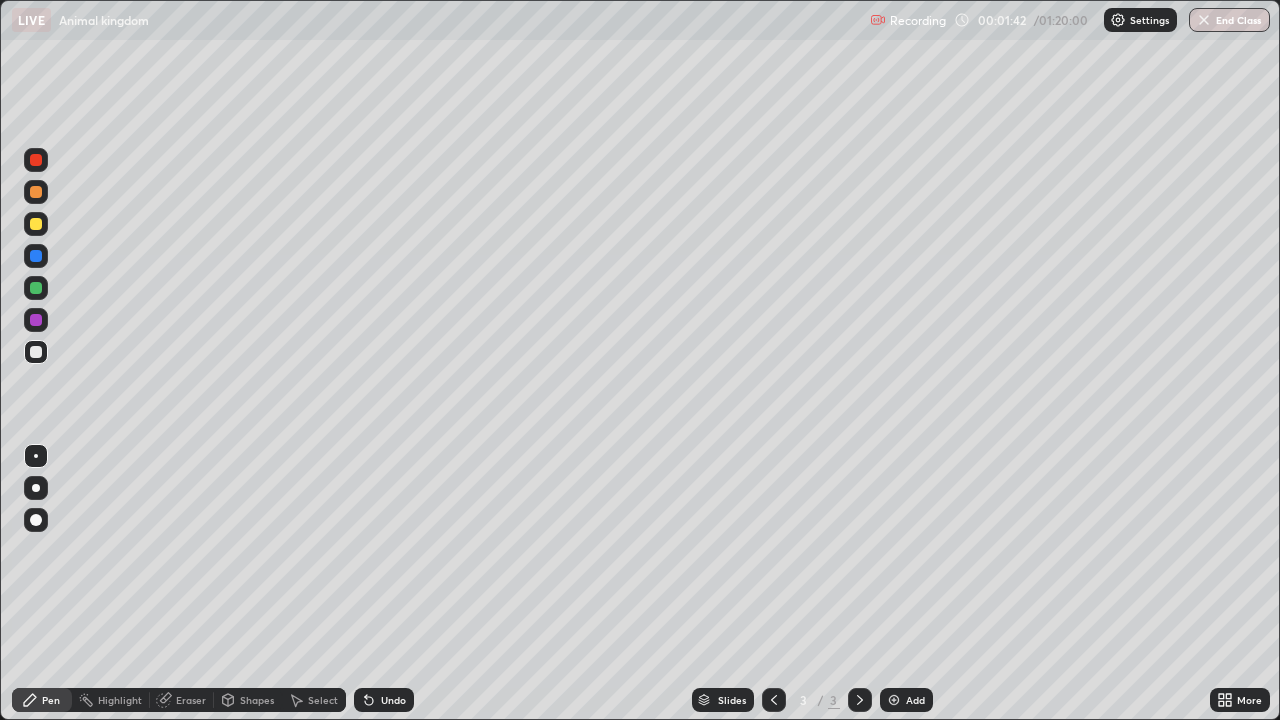click on "Undo" at bounding box center (393, 700) 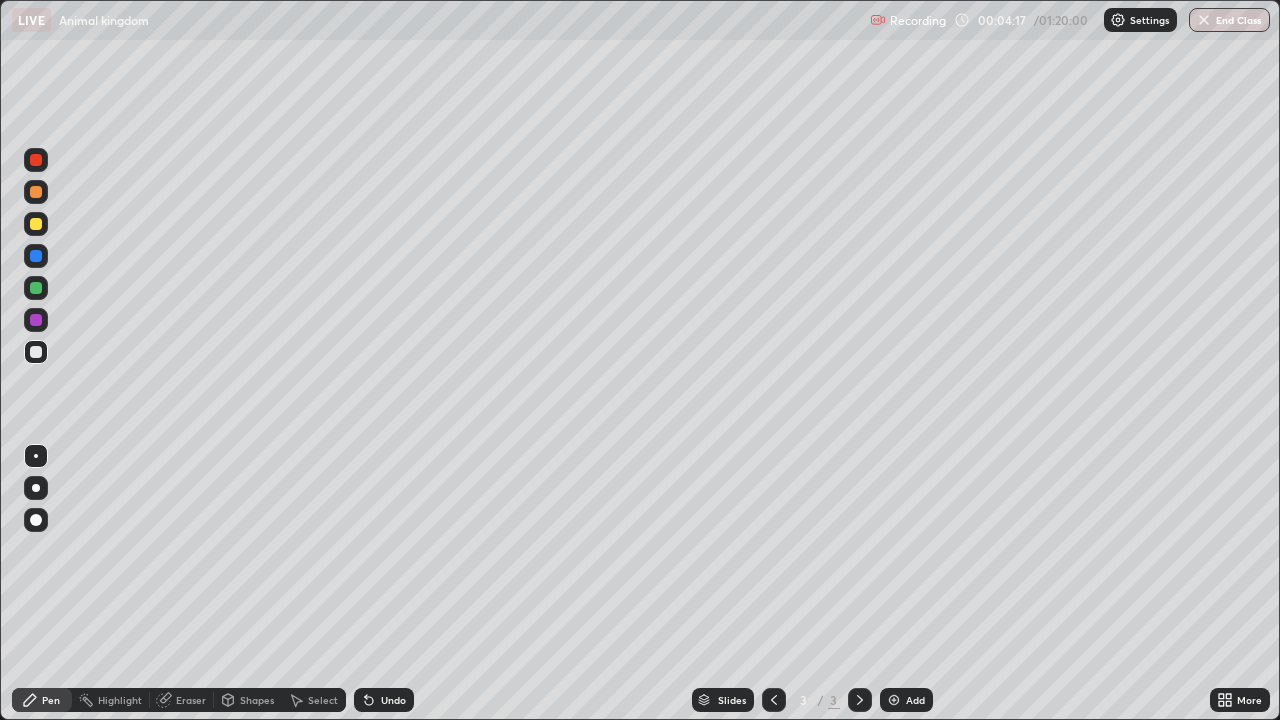 click on "More" at bounding box center [1240, 700] 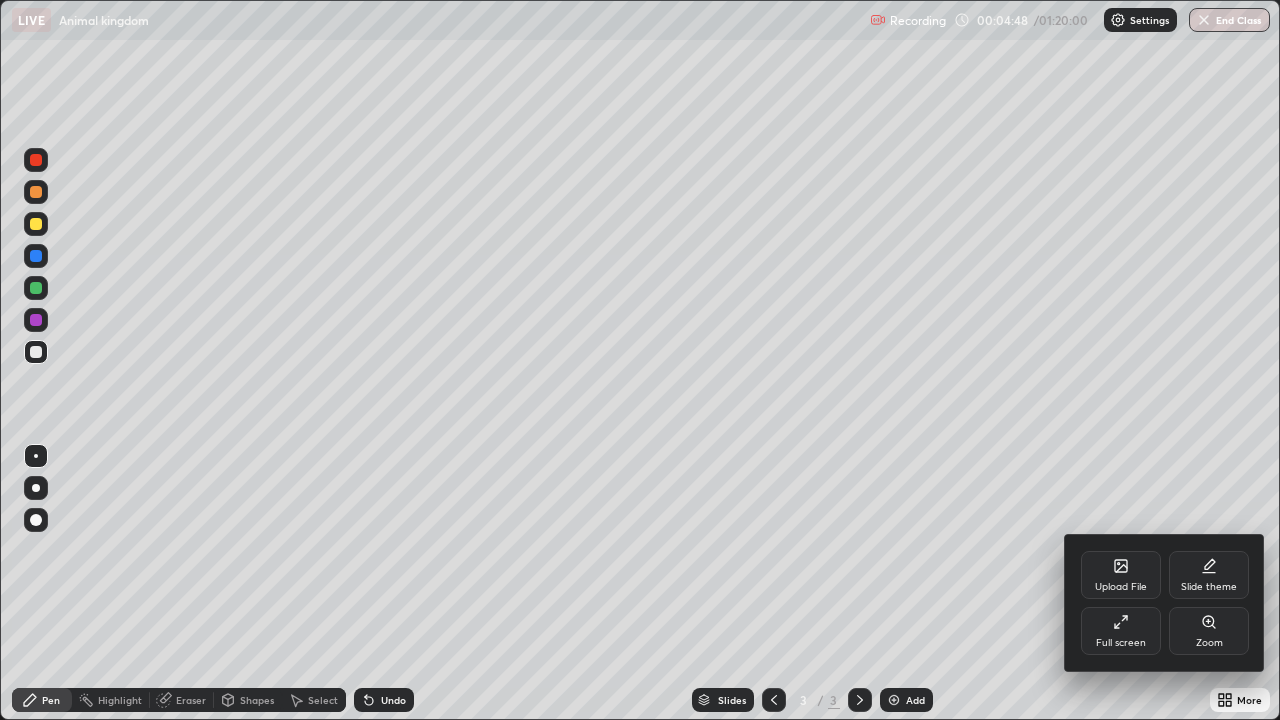 click at bounding box center (640, 360) 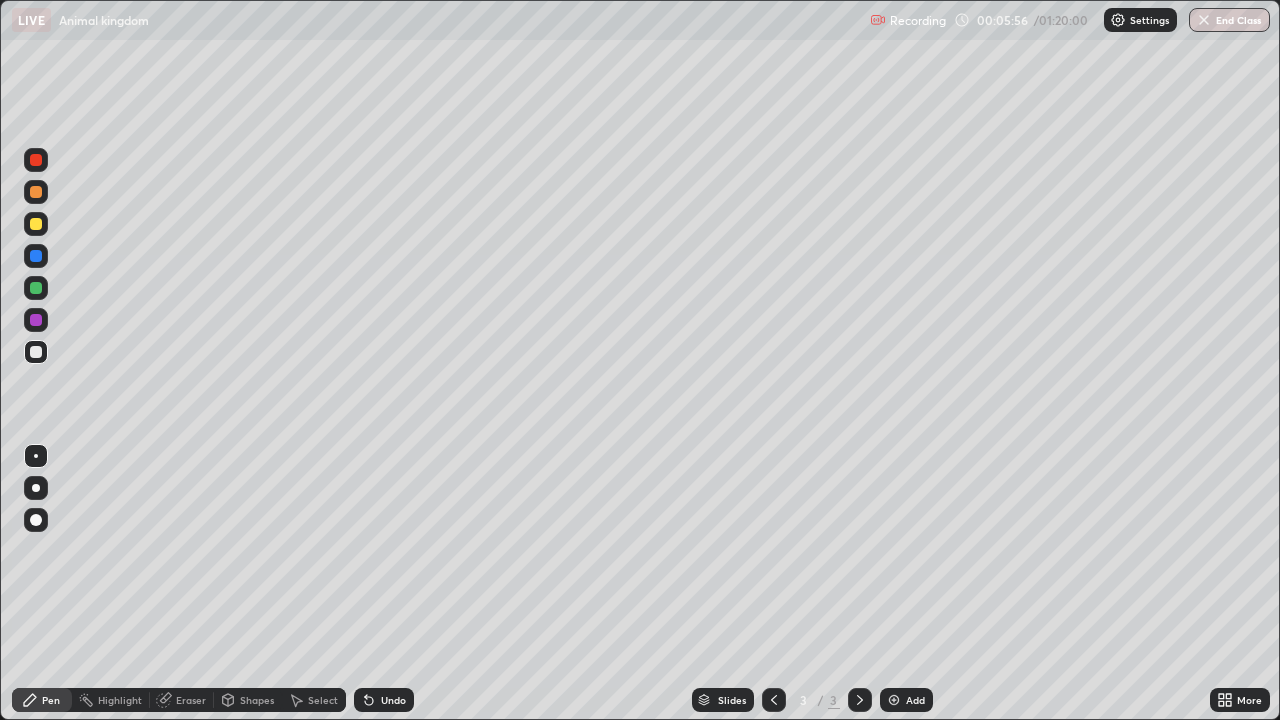 click at bounding box center (36, 488) 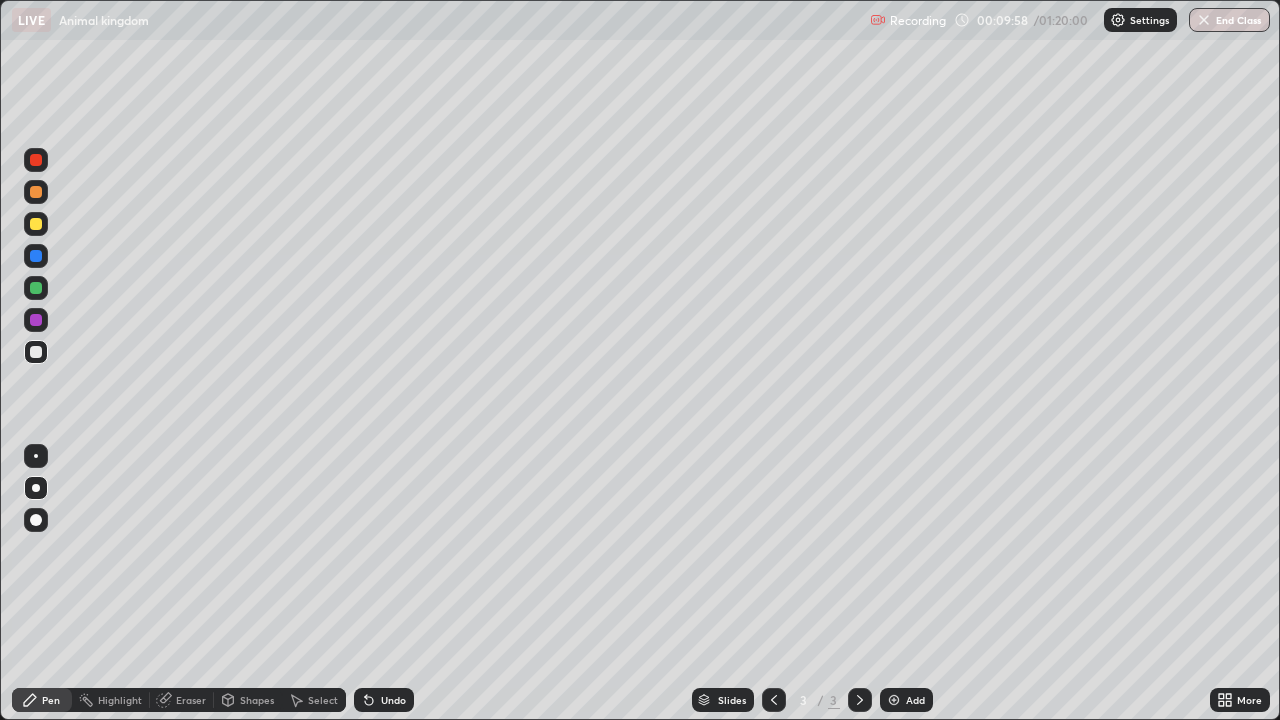 click at bounding box center (36, 224) 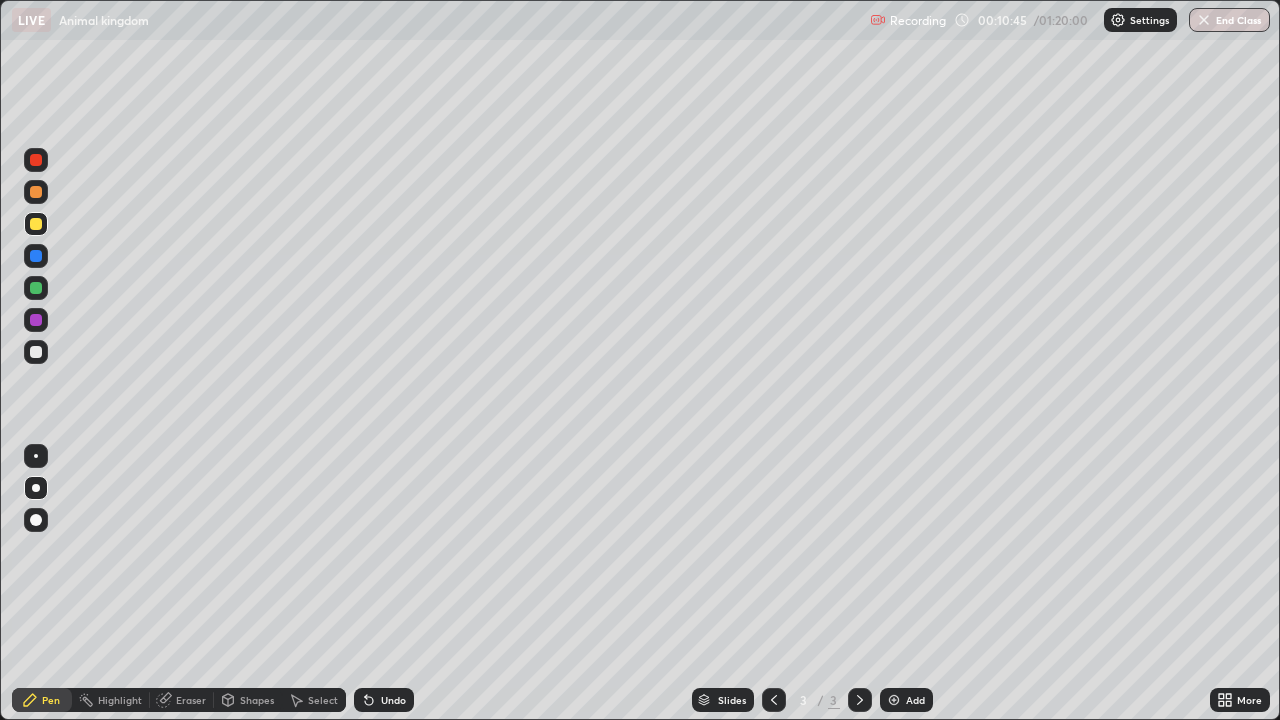 click on "Eraser" at bounding box center [182, 700] 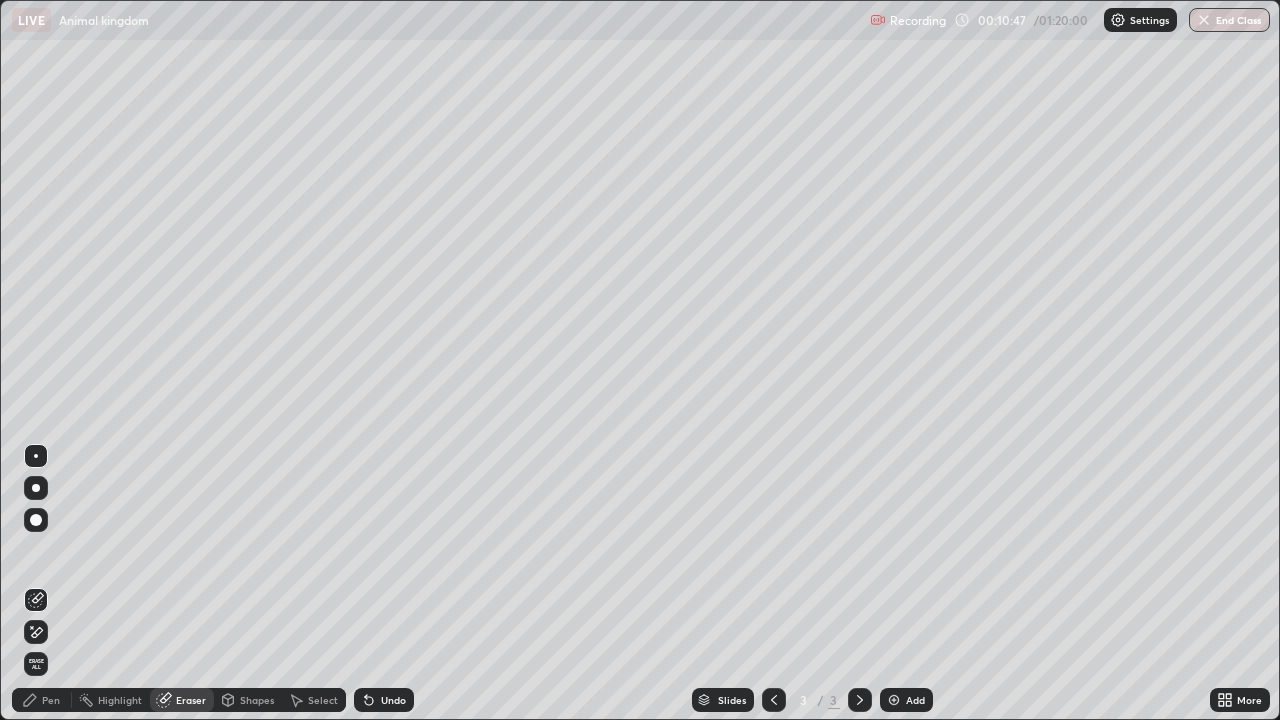 click on "Pen" at bounding box center [51, 700] 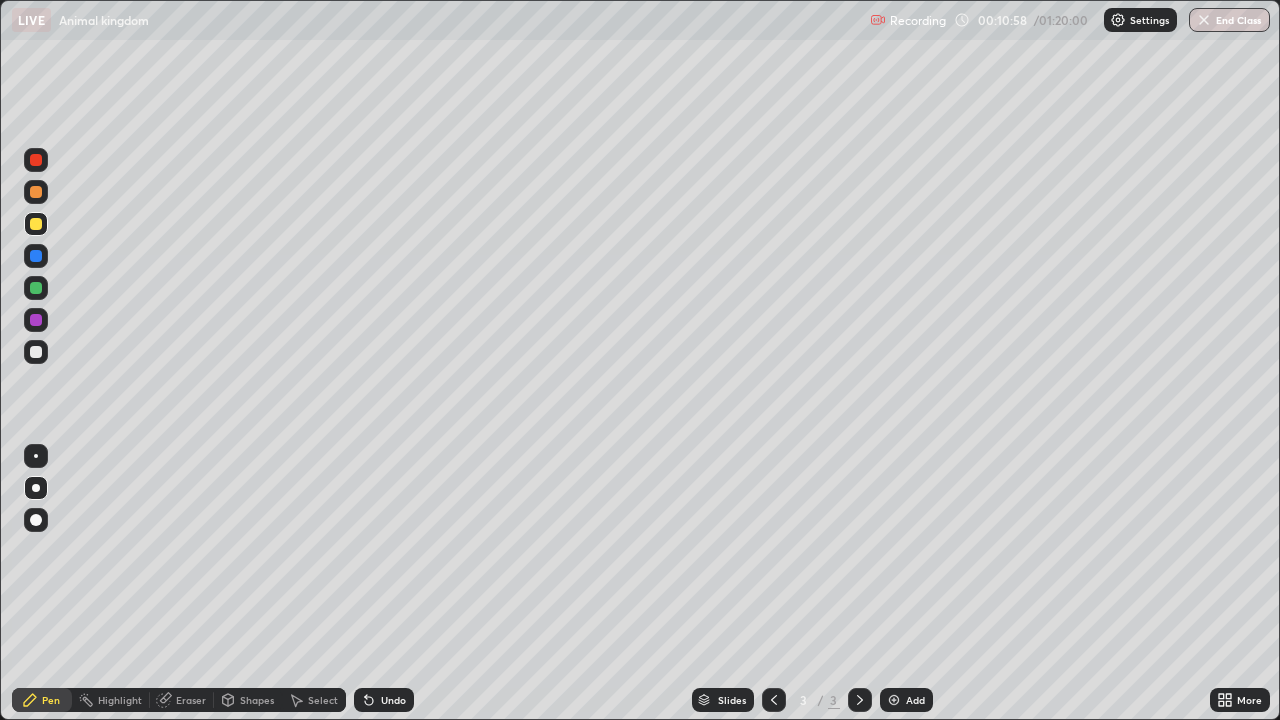 click at bounding box center [36, 352] 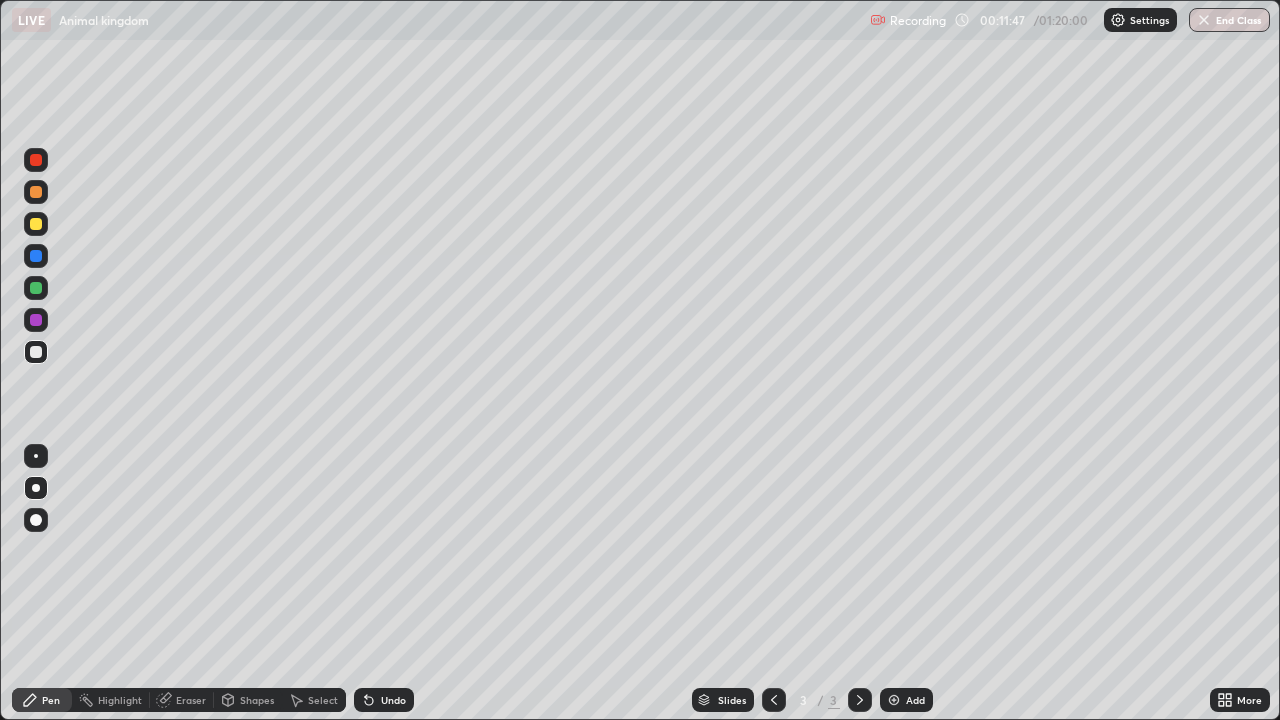 click at bounding box center [36, 224] 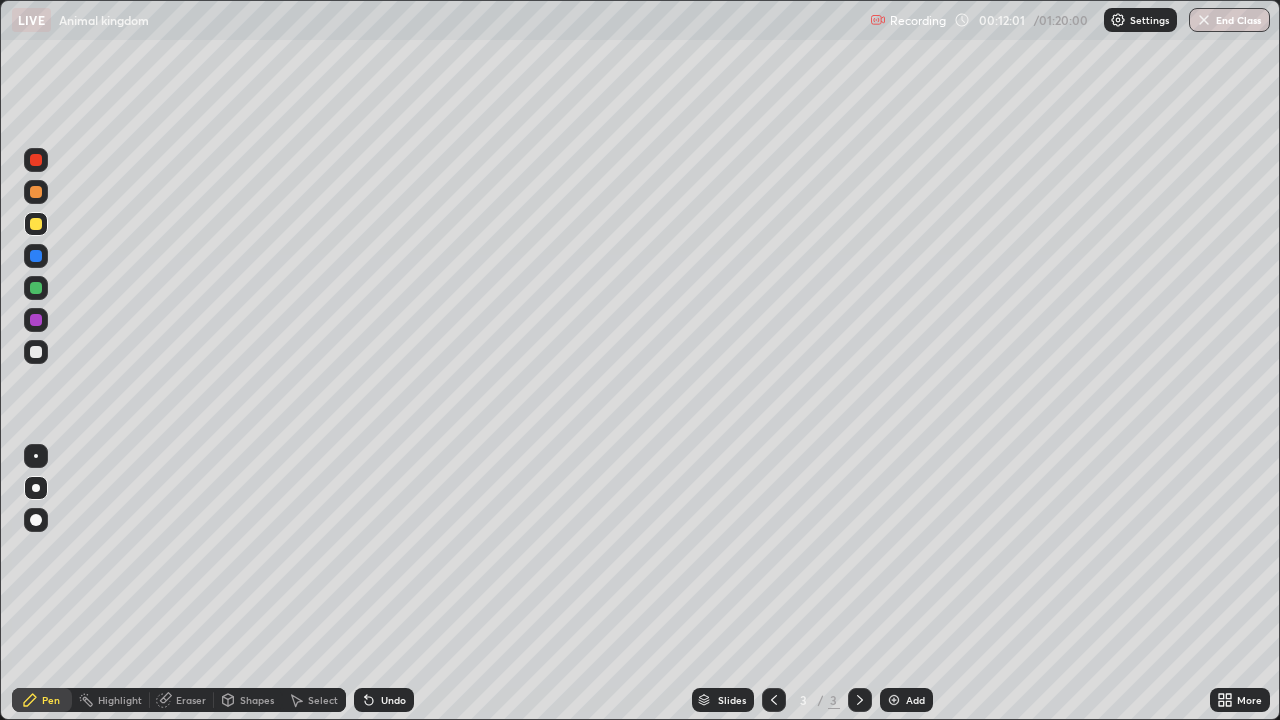 click at bounding box center [36, 352] 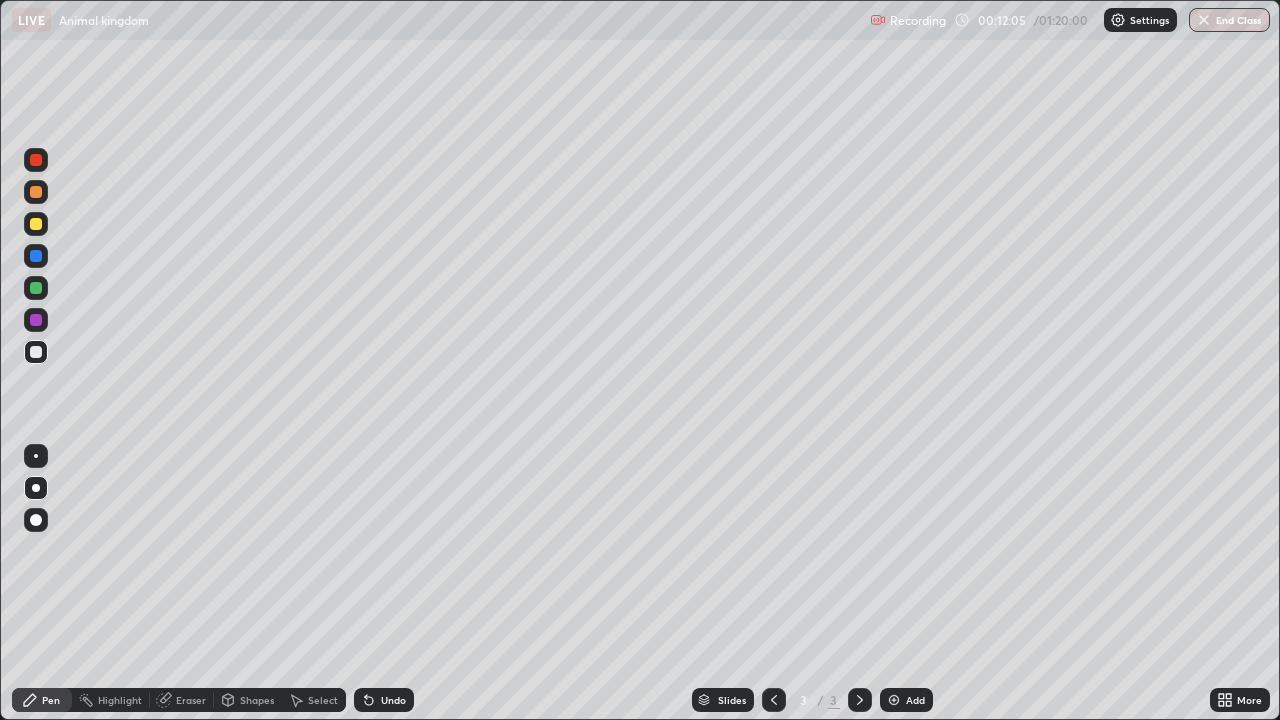 click at bounding box center (36, 192) 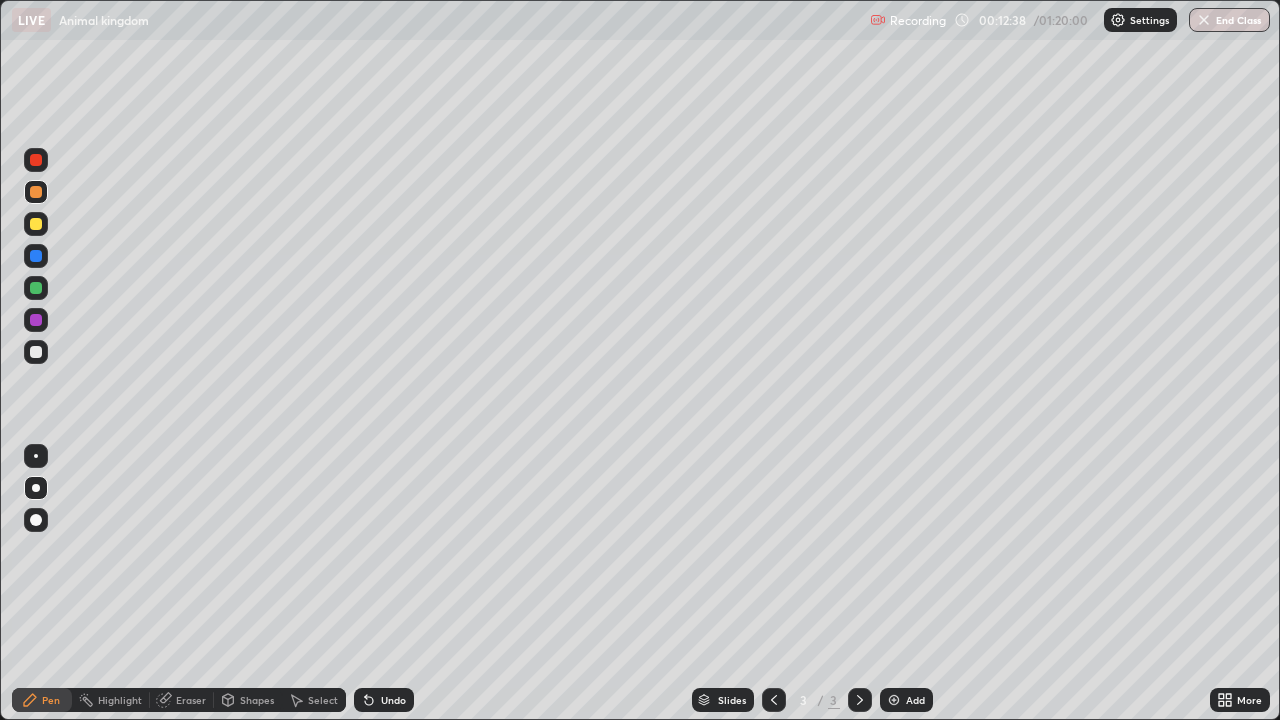 click at bounding box center (36, 352) 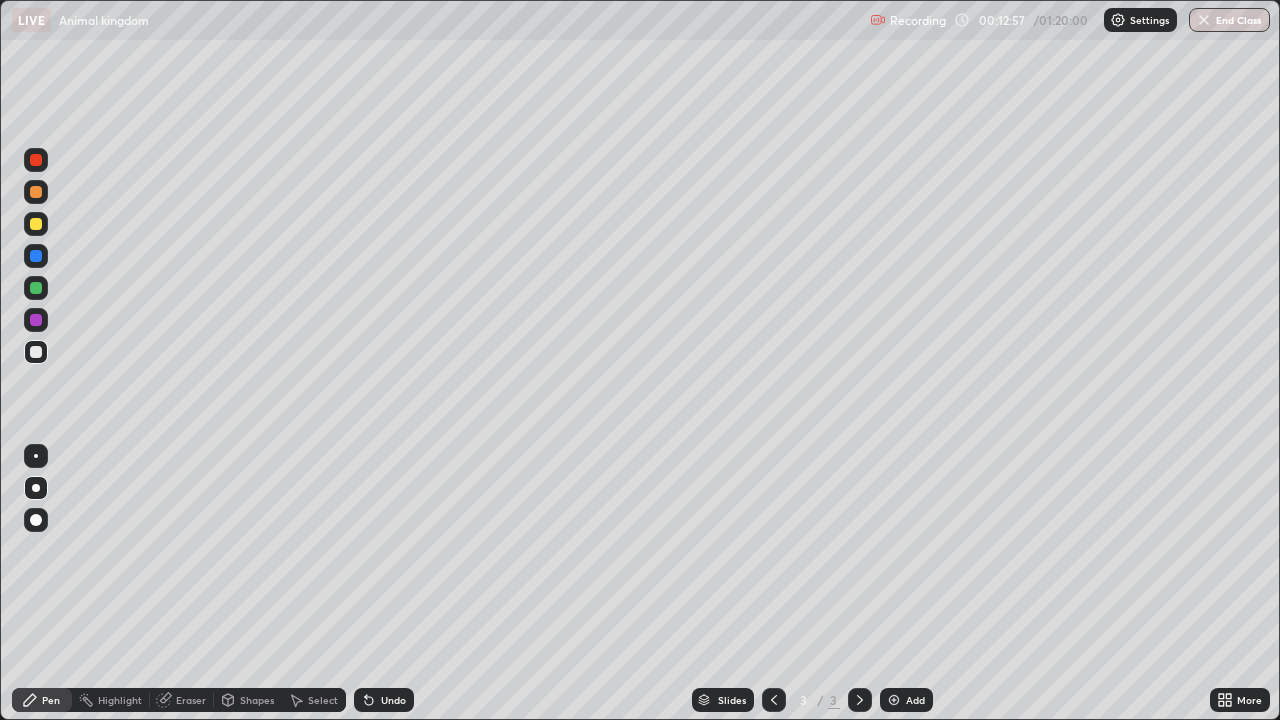 click at bounding box center [36, 224] 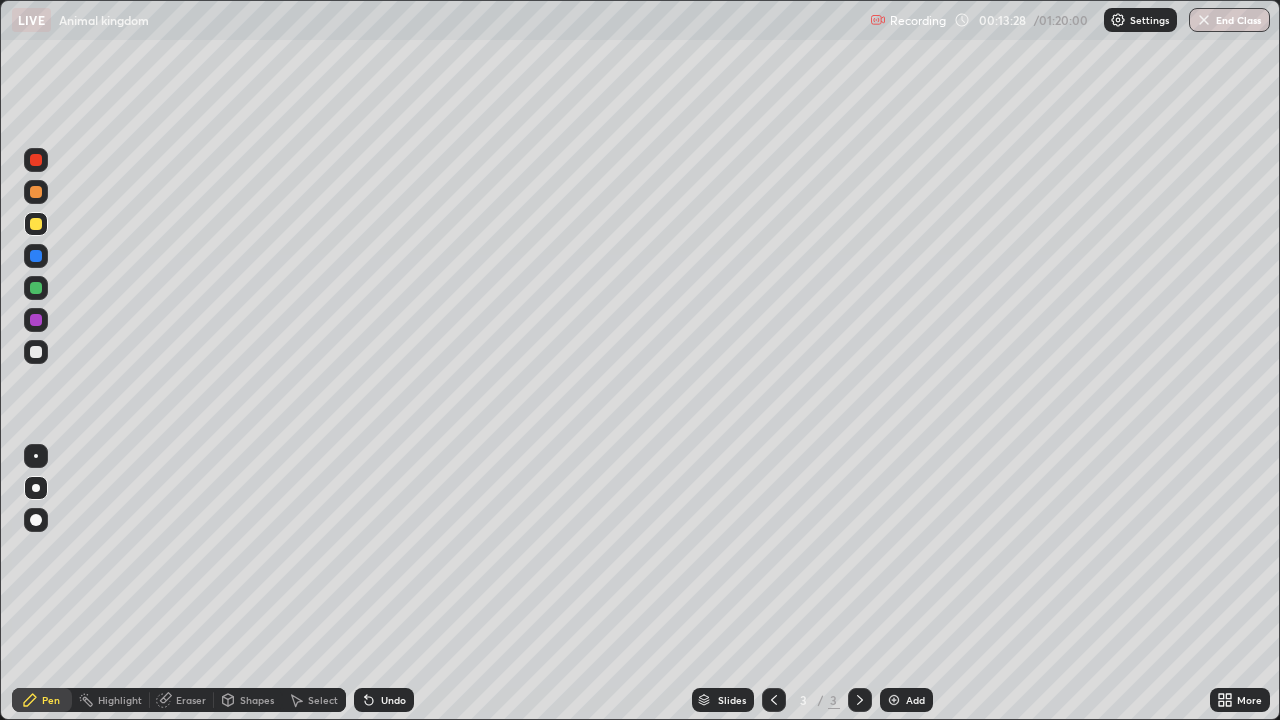 click on "Eraser" at bounding box center (191, 700) 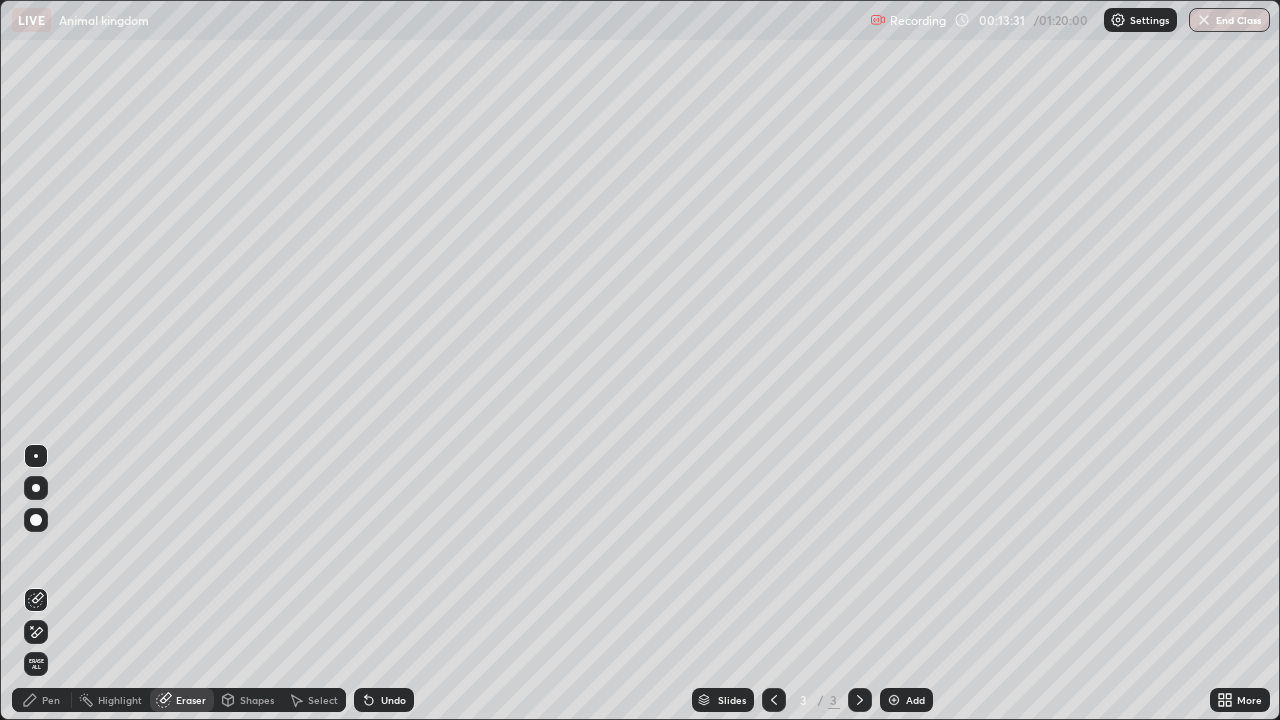 click on "Pen" at bounding box center [51, 700] 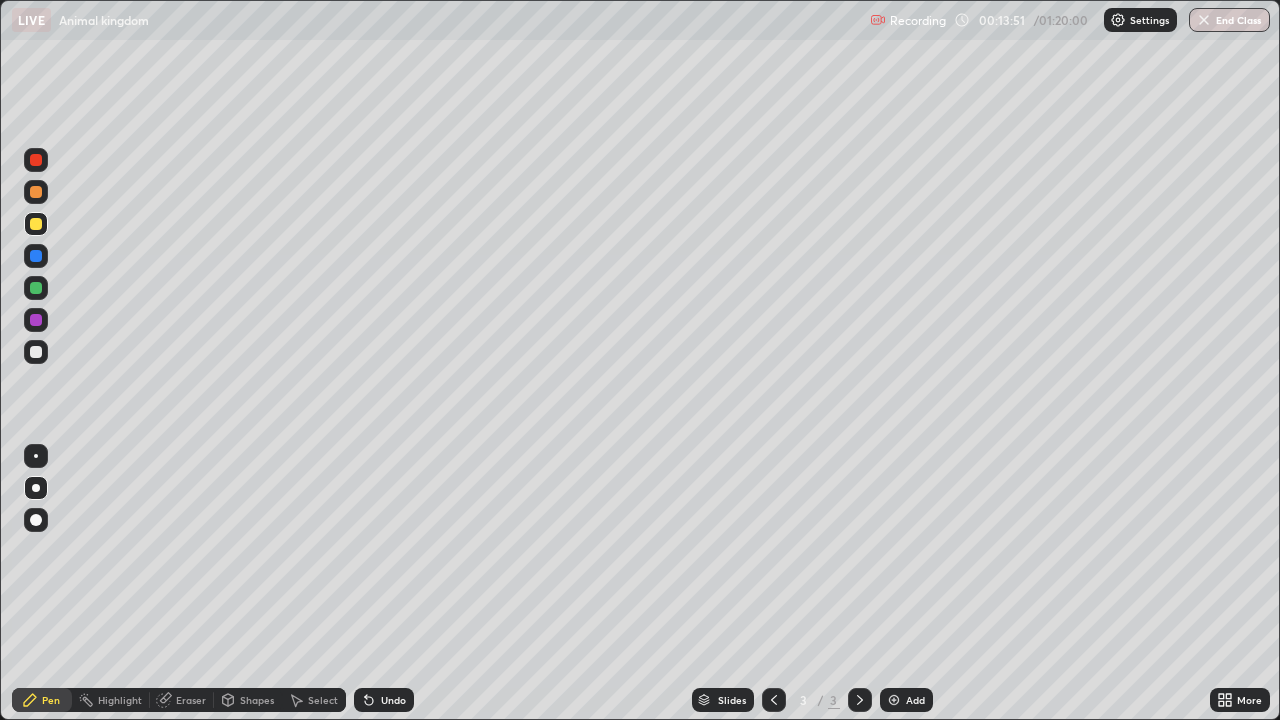click at bounding box center (36, 352) 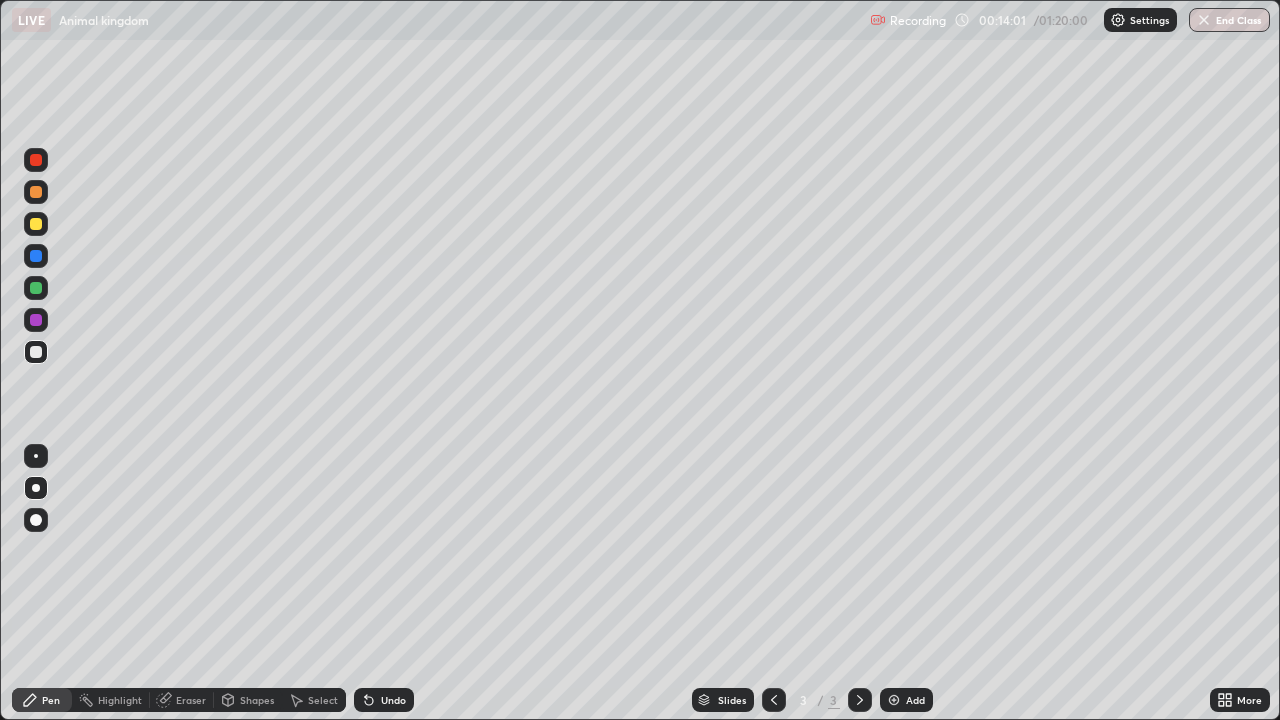 click at bounding box center [36, 224] 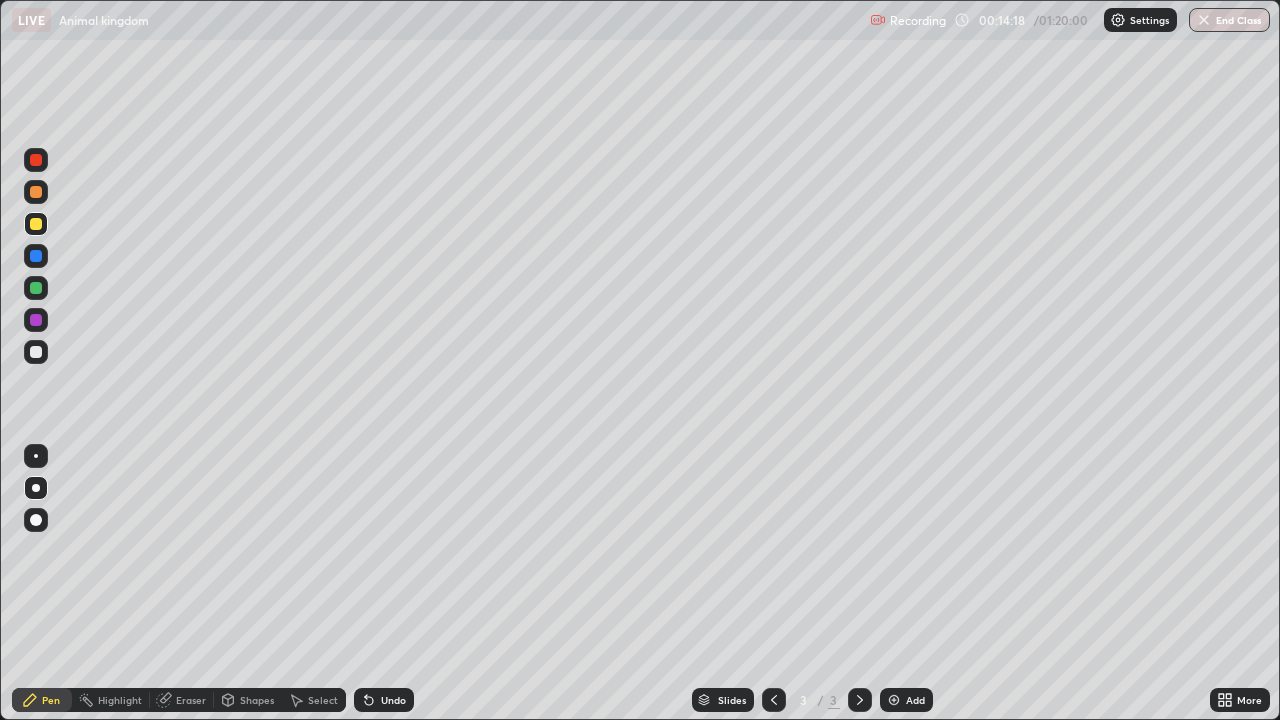 click at bounding box center (36, 352) 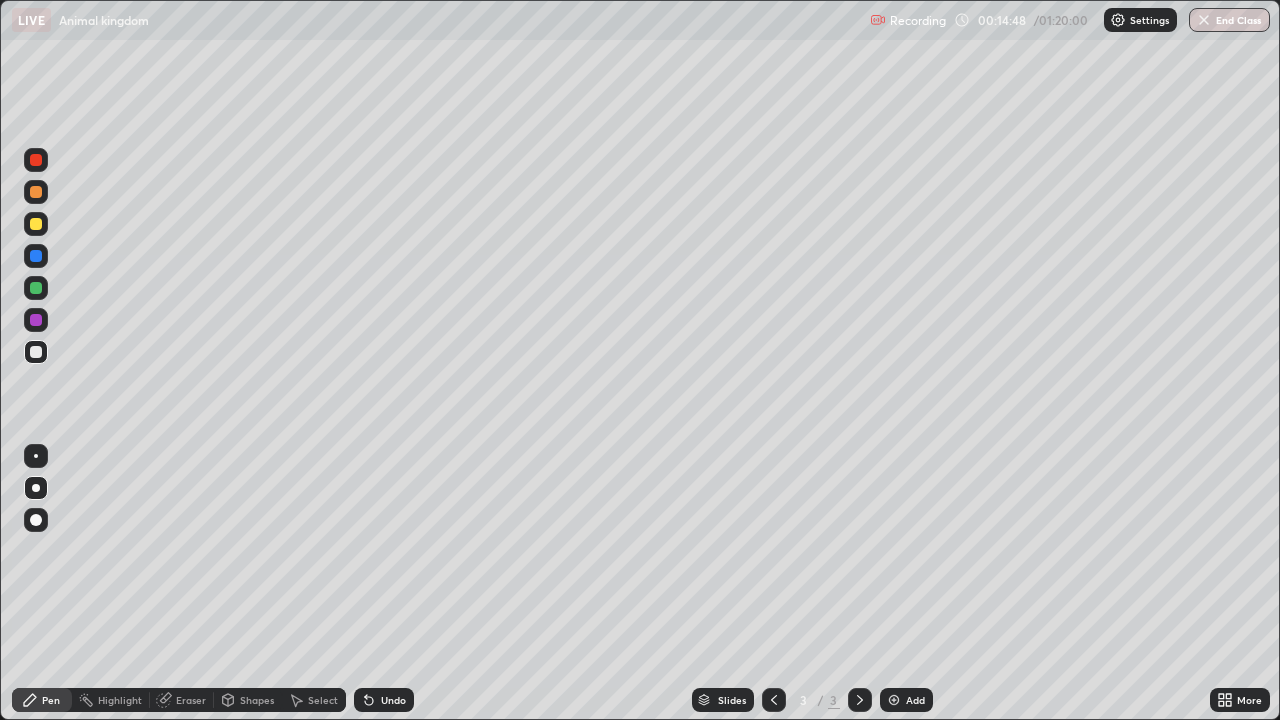 click on "Undo" at bounding box center (393, 700) 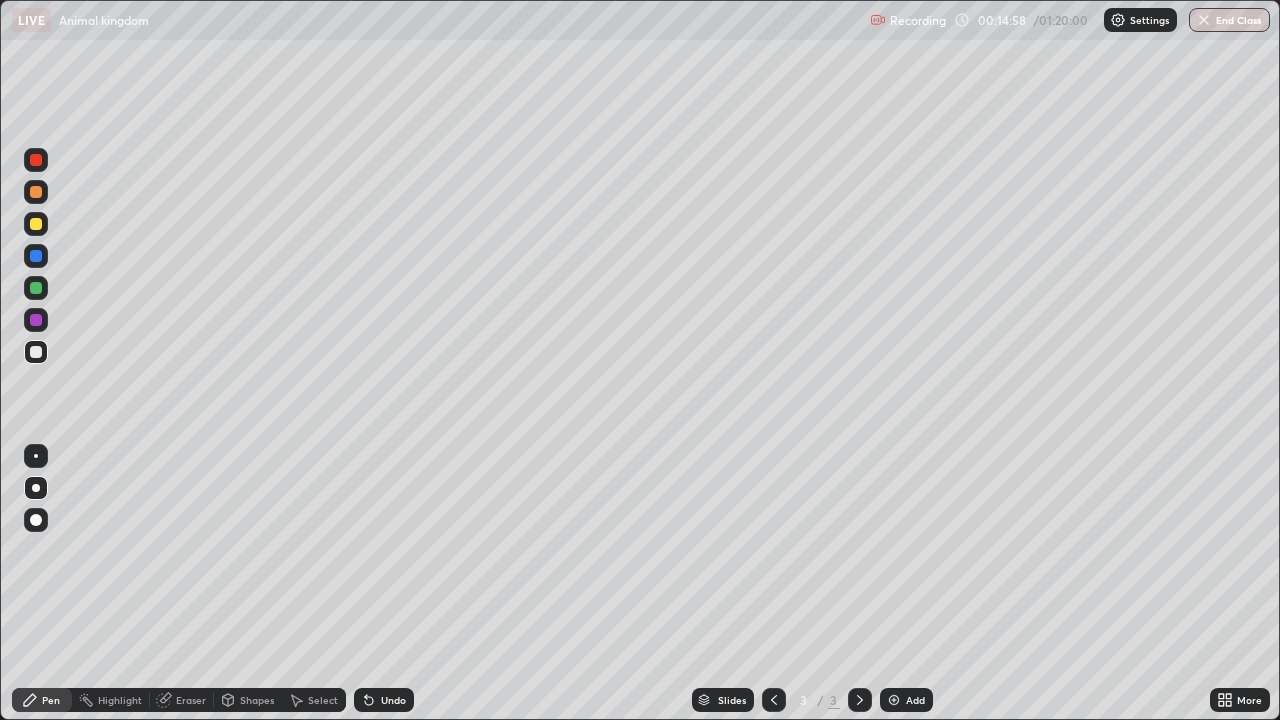 click at bounding box center (36, 224) 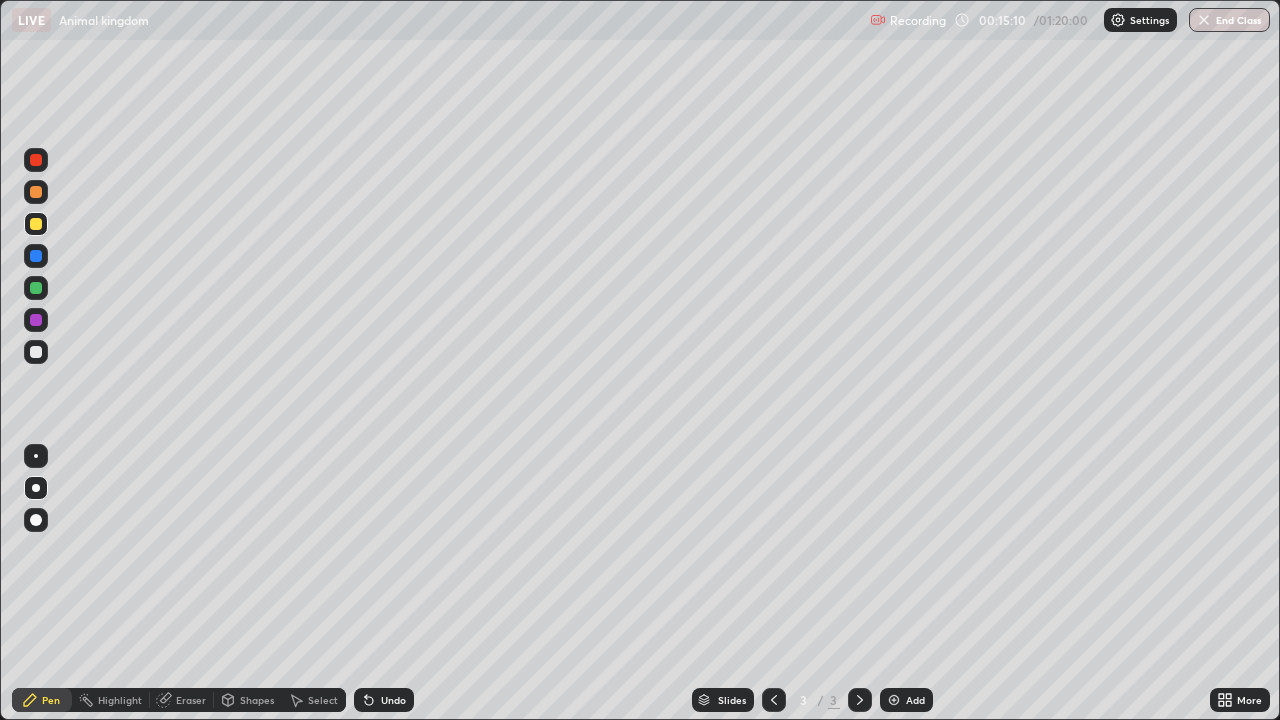click at bounding box center [36, 352] 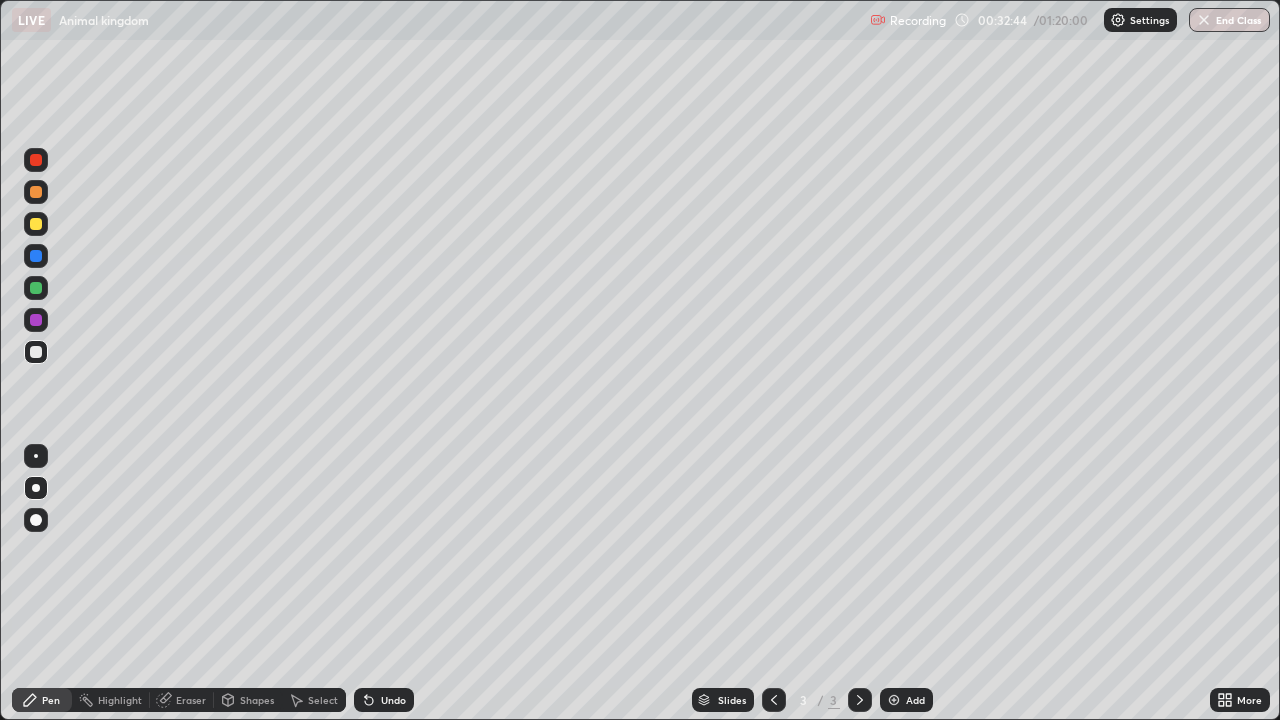 click at bounding box center [36, 192] 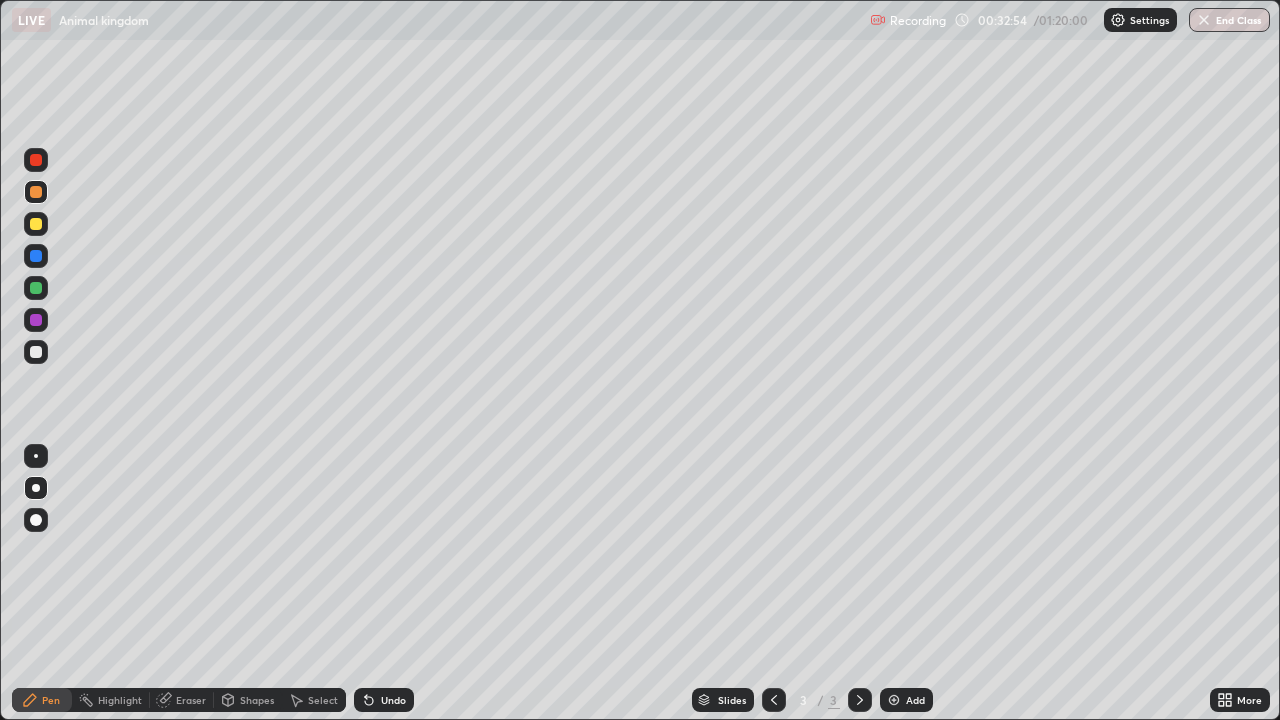 click at bounding box center (36, 352) 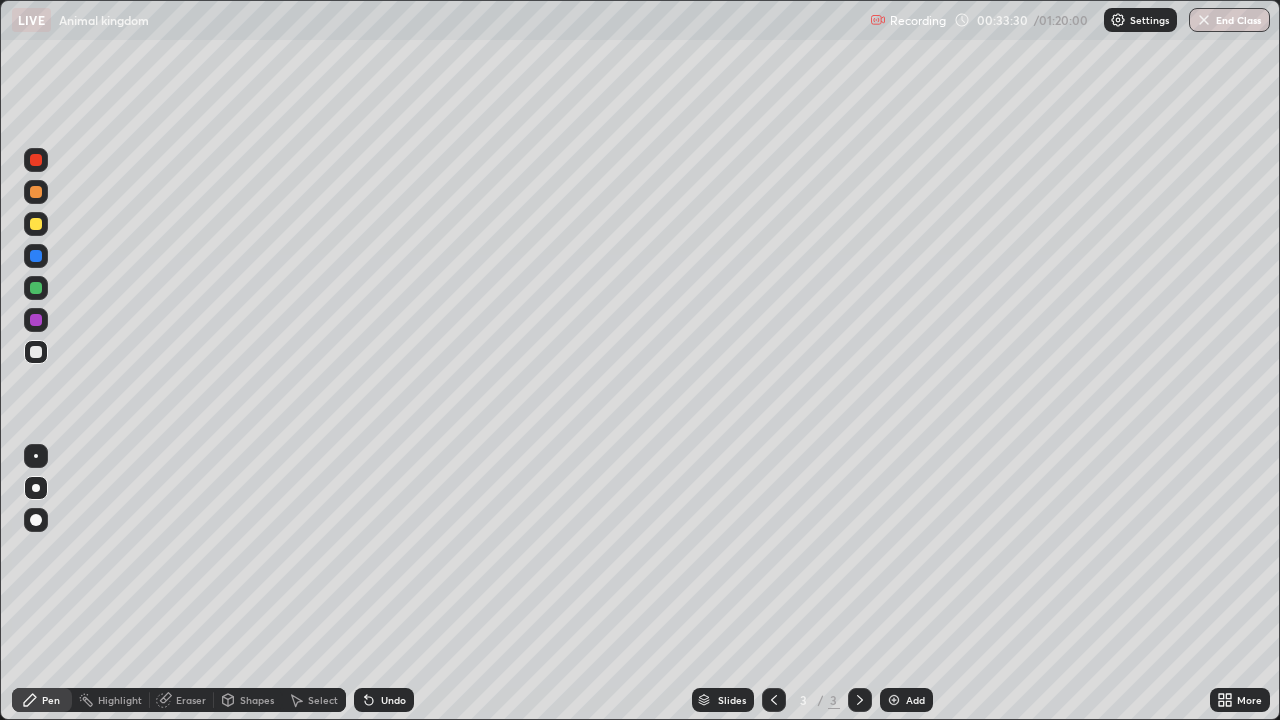 click on "Slides 3 / 3 Add" at bounding box center (812, 700) 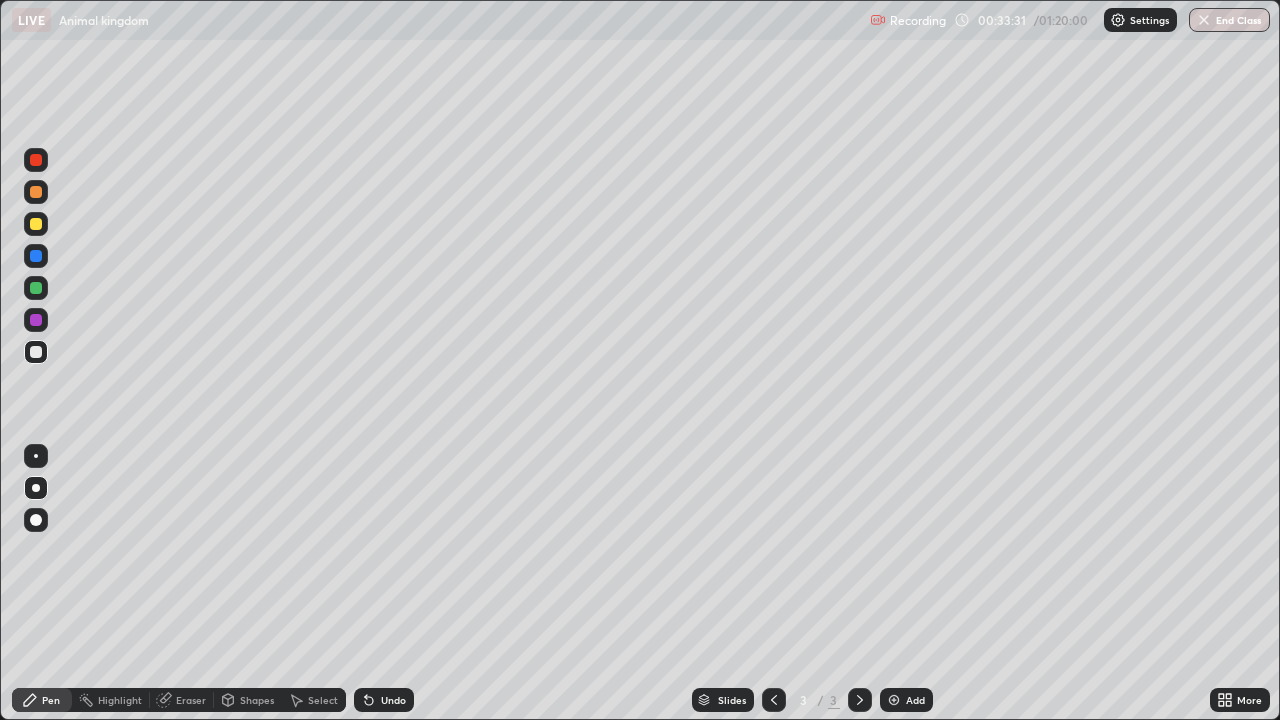 click on "Slides 3 / 3 Add" at bounding box center (812, 700) 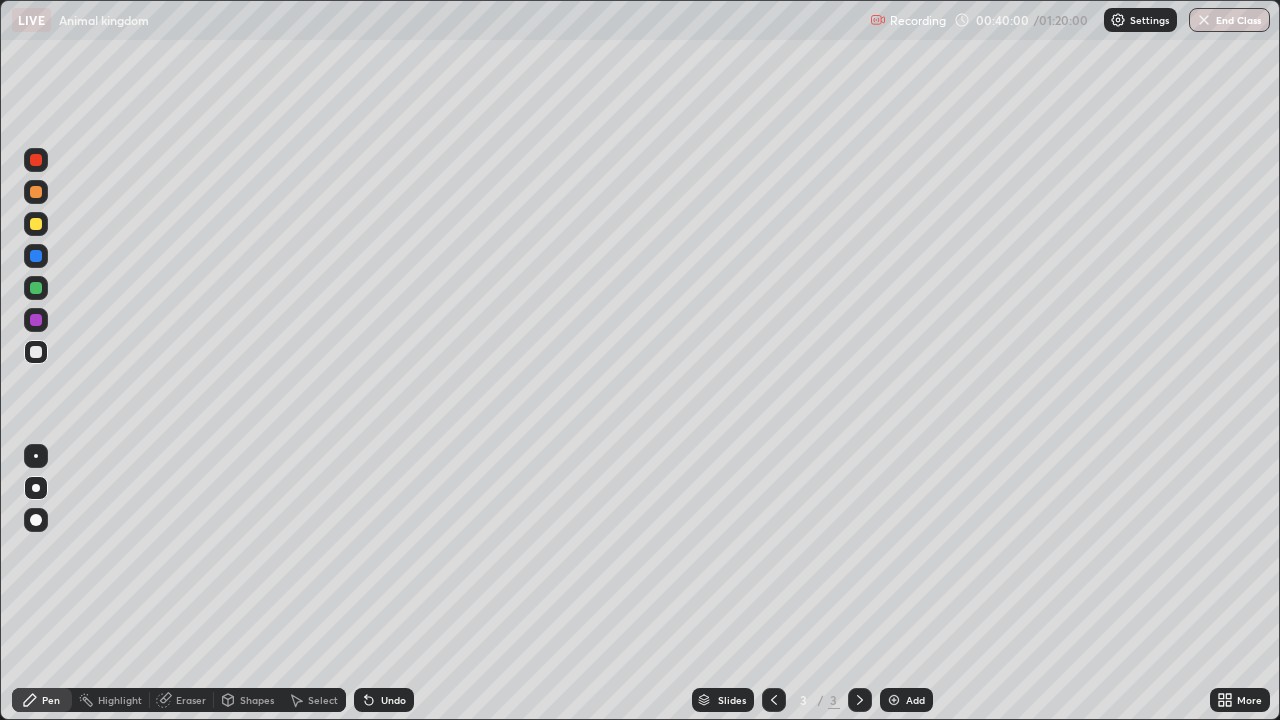 click at bounding box center [894, 700] 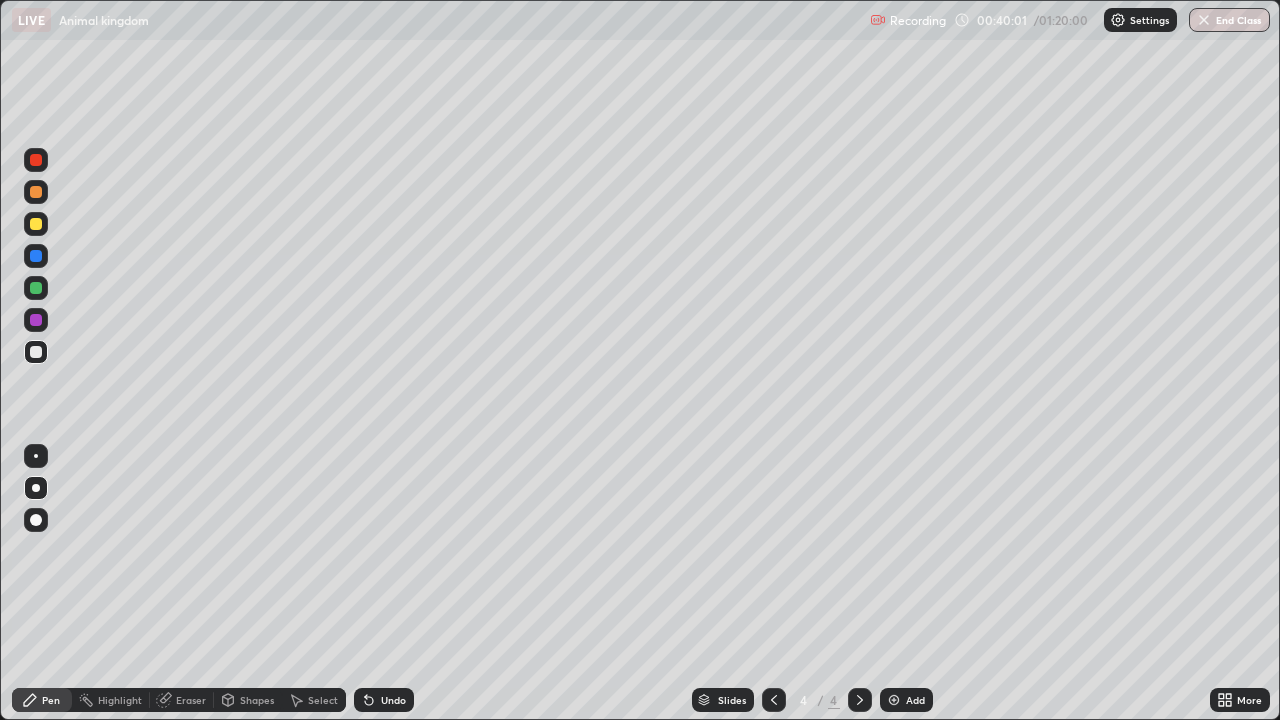 click at bounding box center [36, 224] 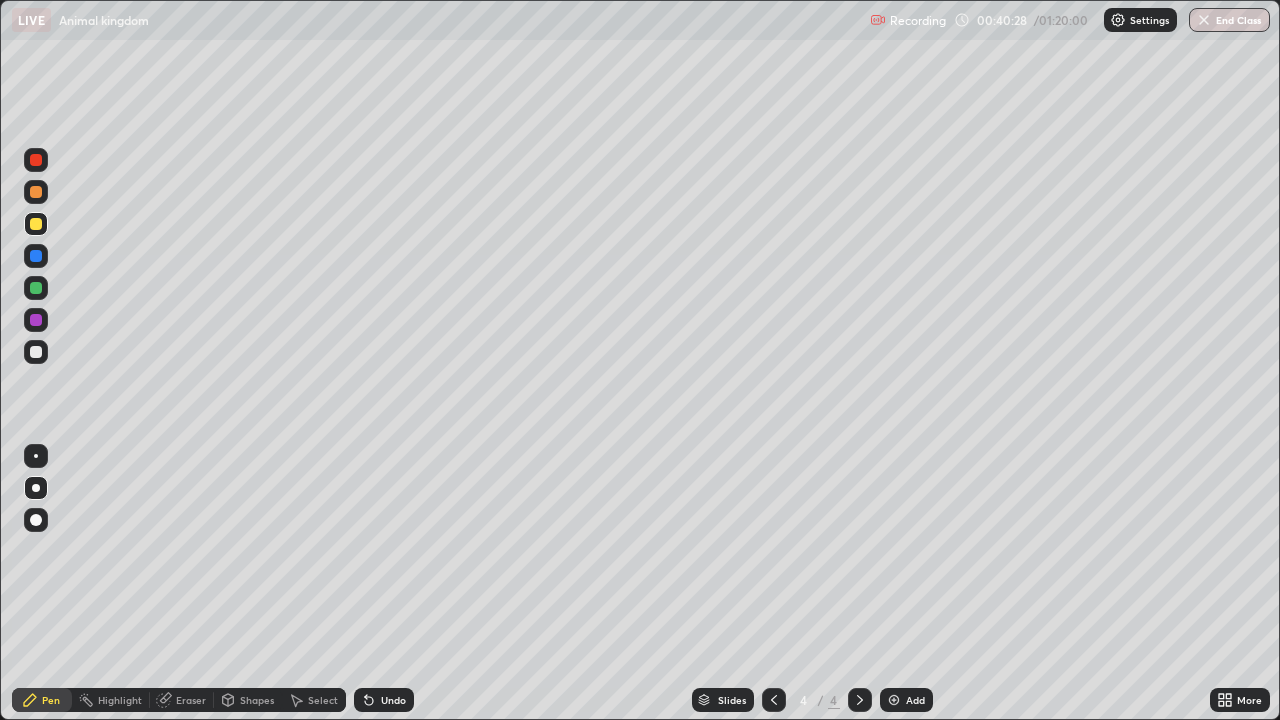 click at bounding box center [36, 352] 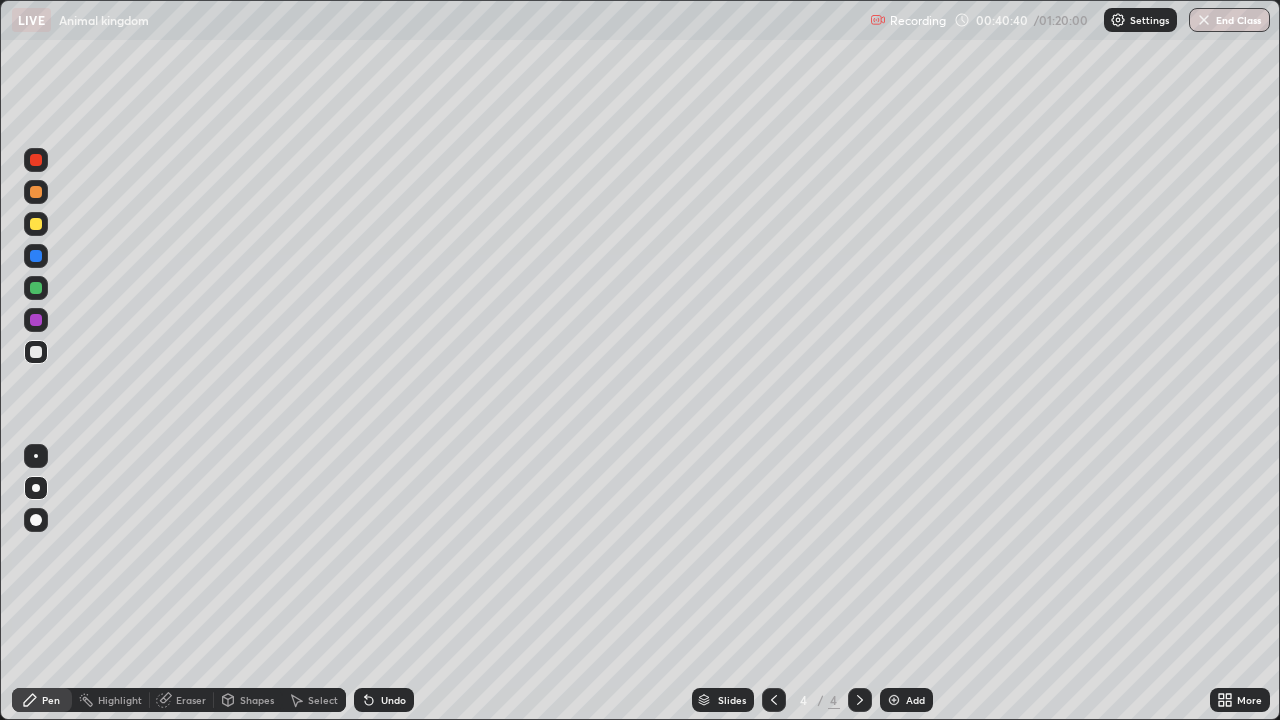 click on "Undo" at bounding box center (384, 700) 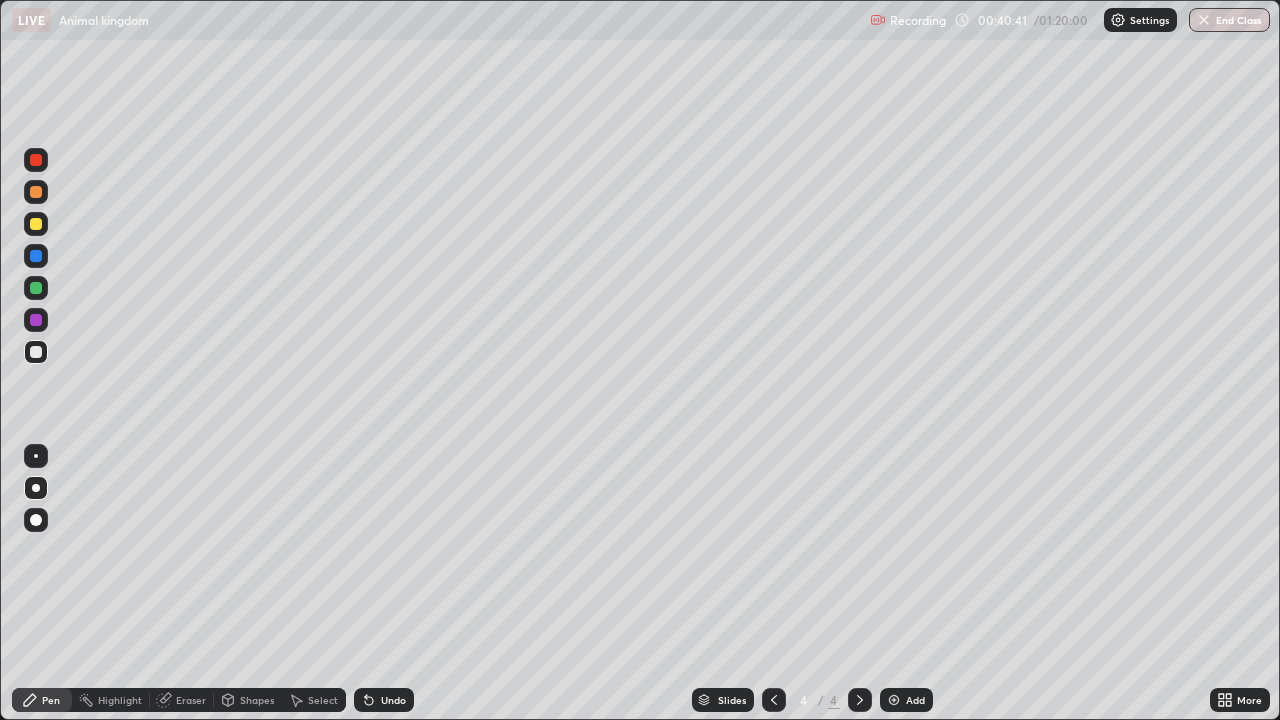 click on "Undo" at bounding box center [393, 700] 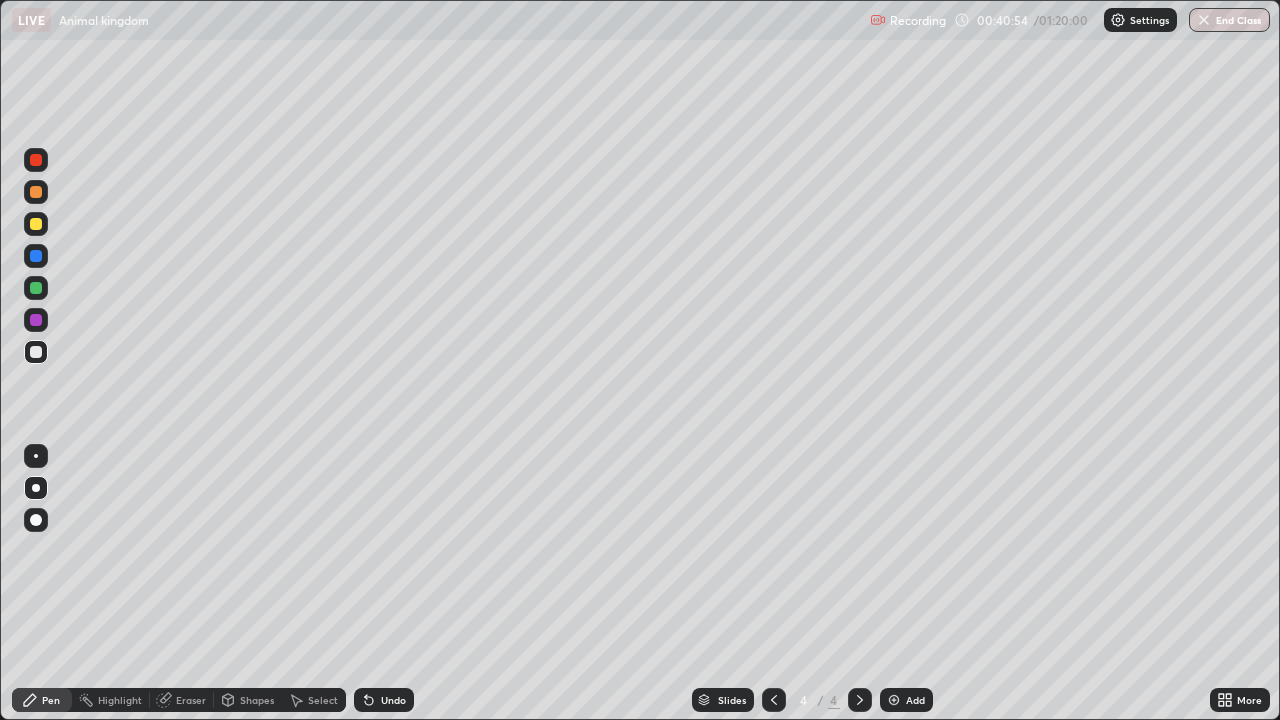 click at bounding box center [36, 256] 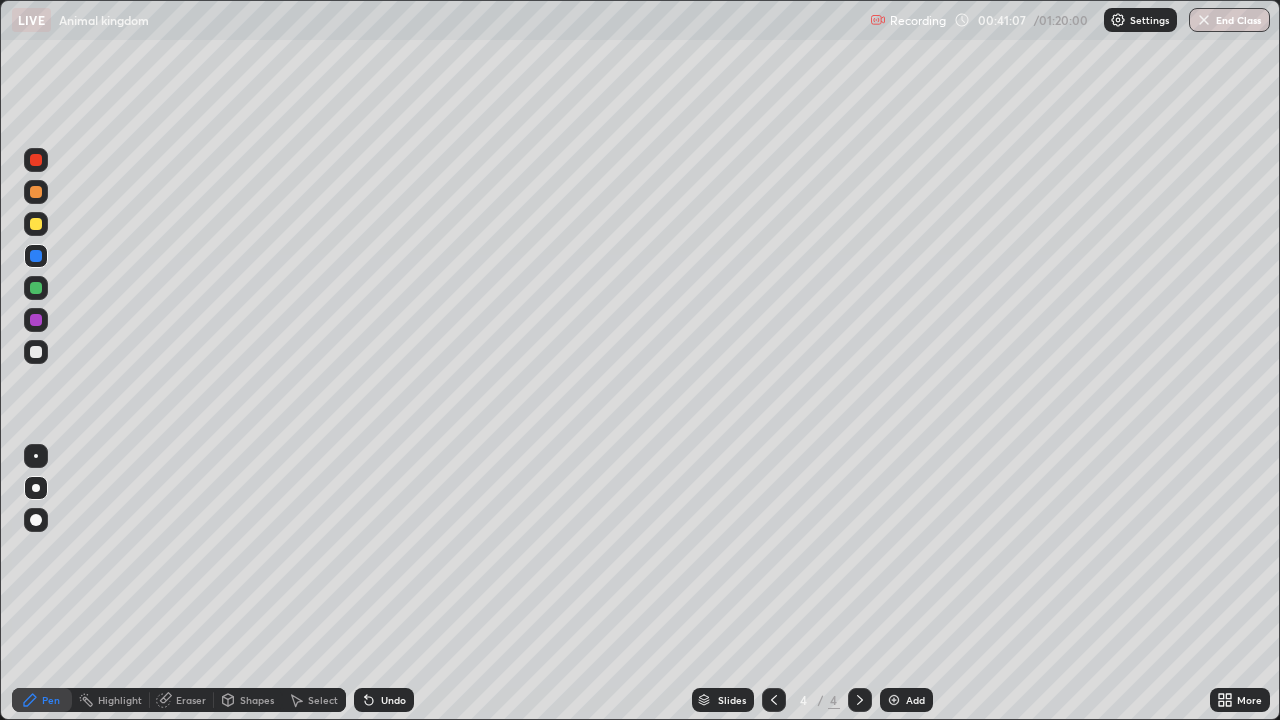 click at bounding box center [36, 352] 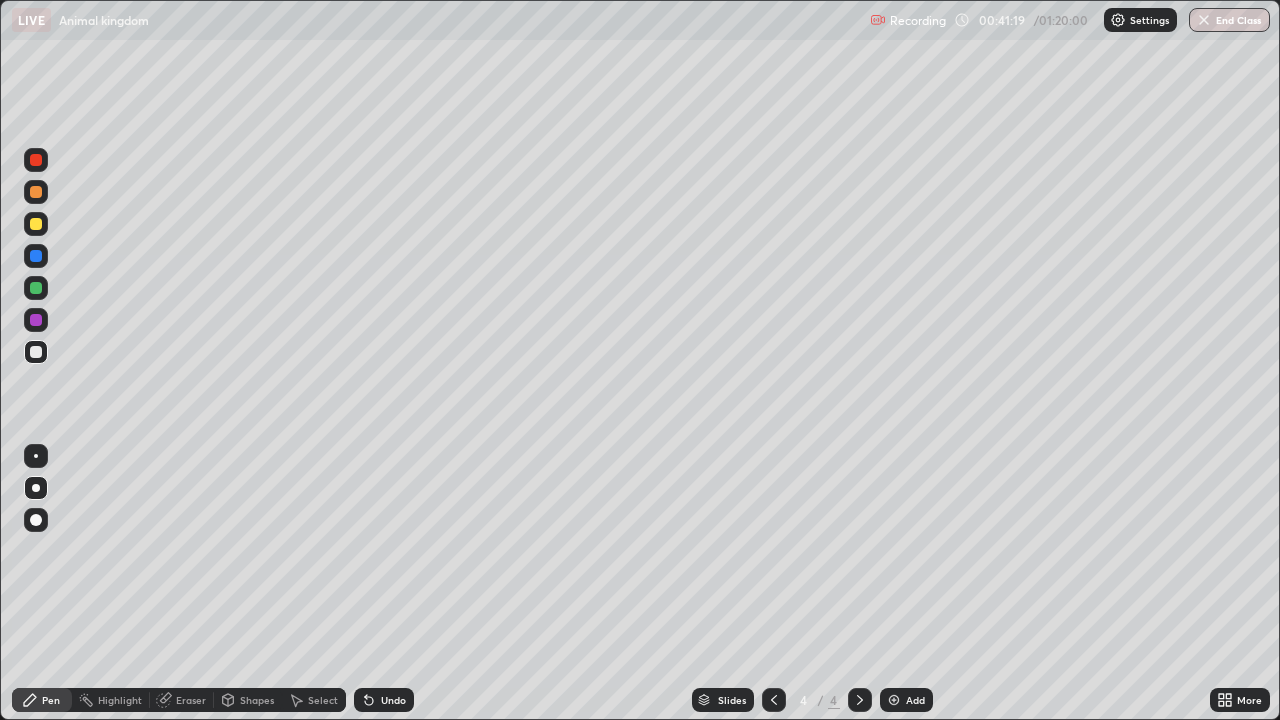 click 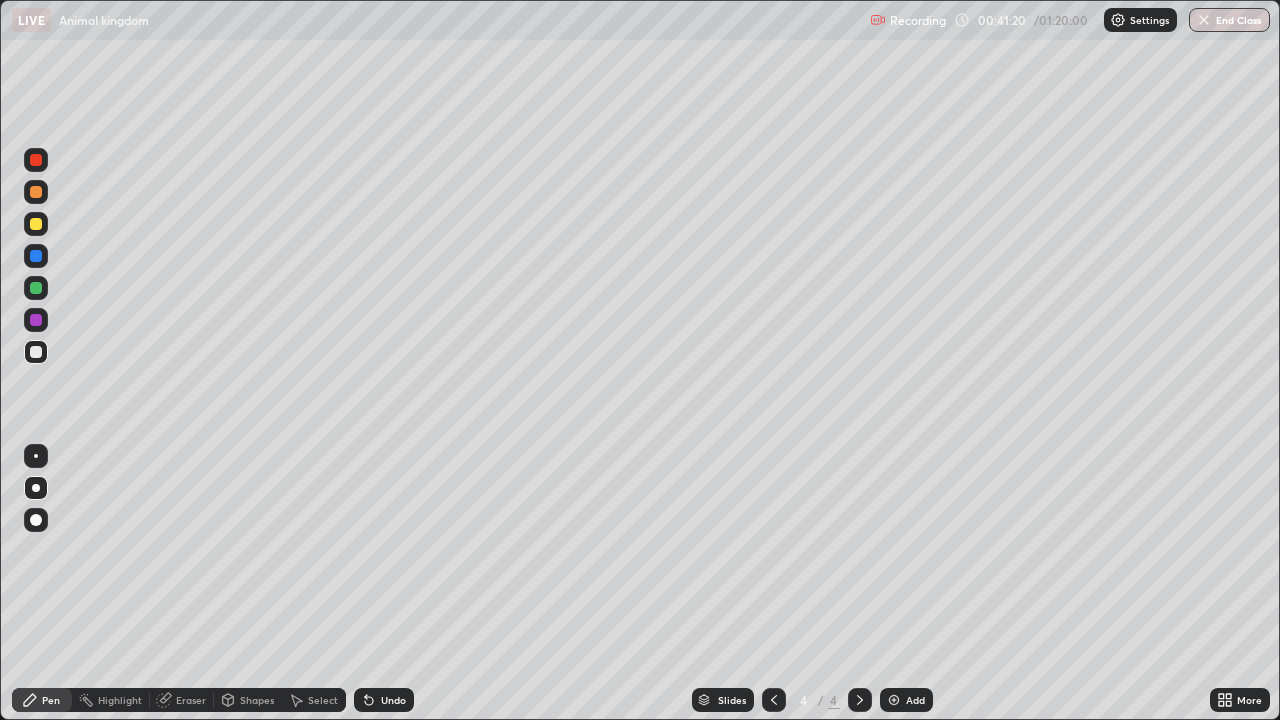 click 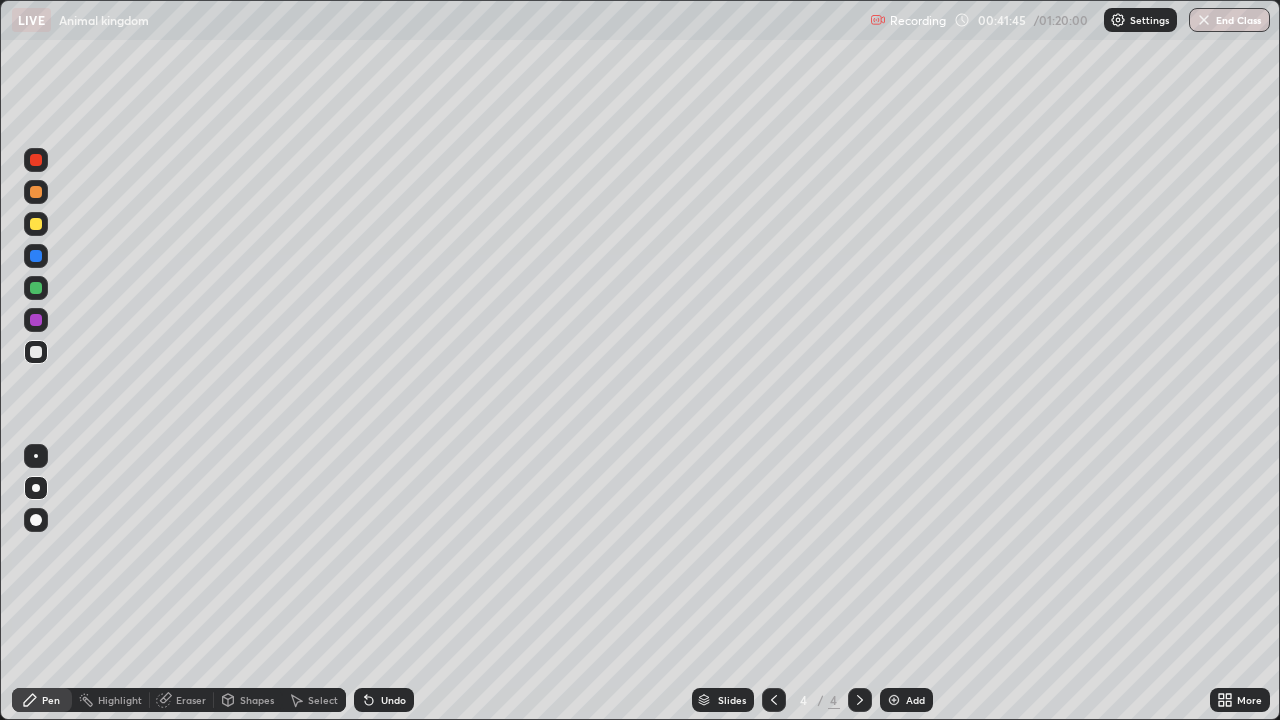 click at bounding box center [36, 224] 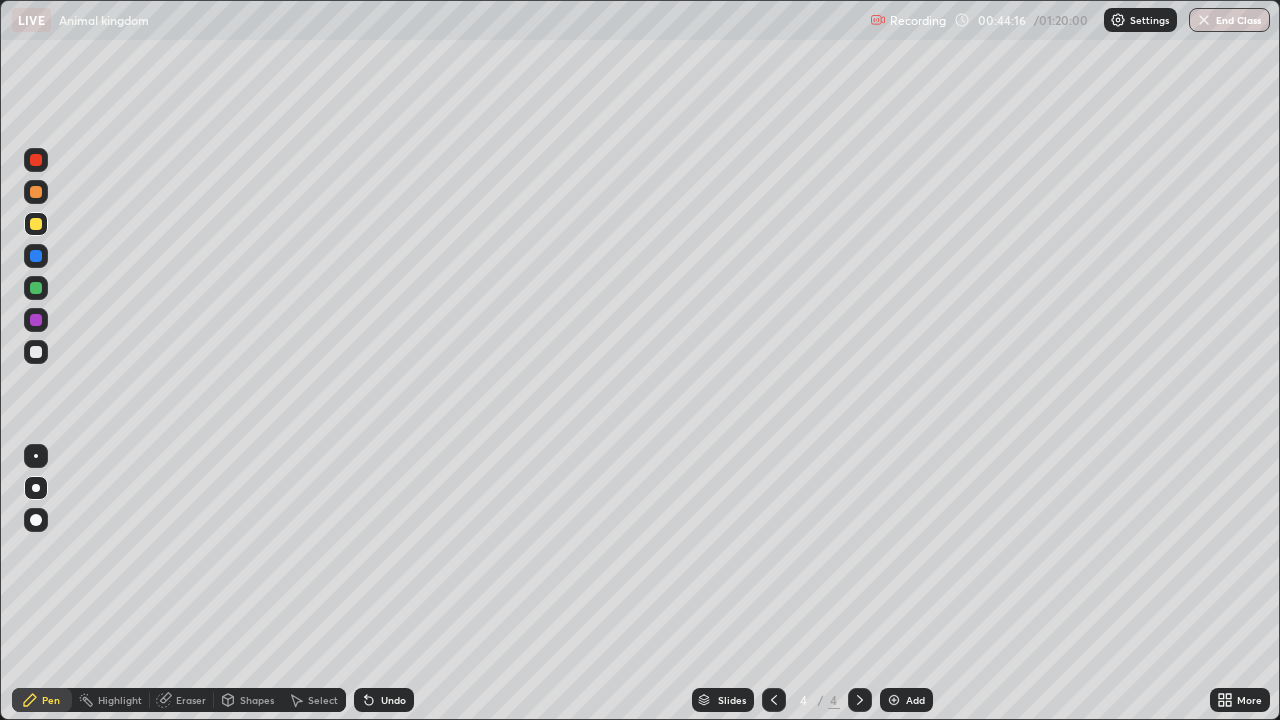 click at bounding box center (36, 352) 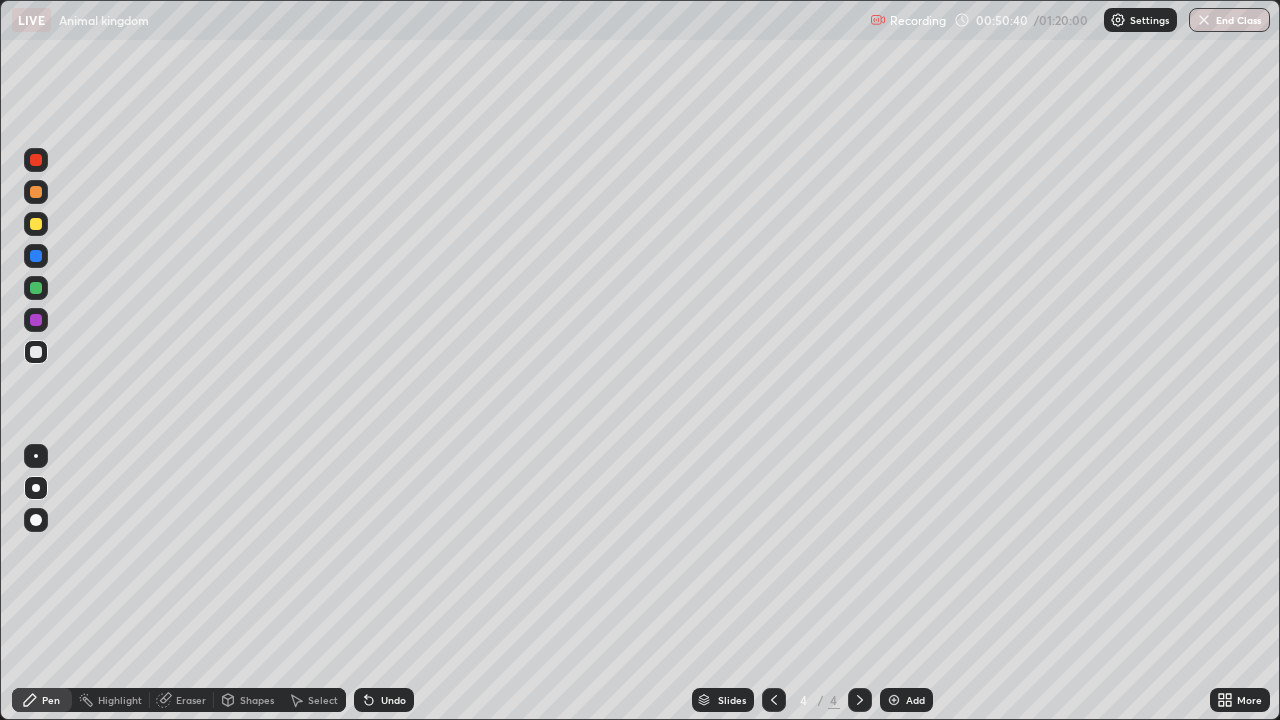 click at bounding box center (894, 700) 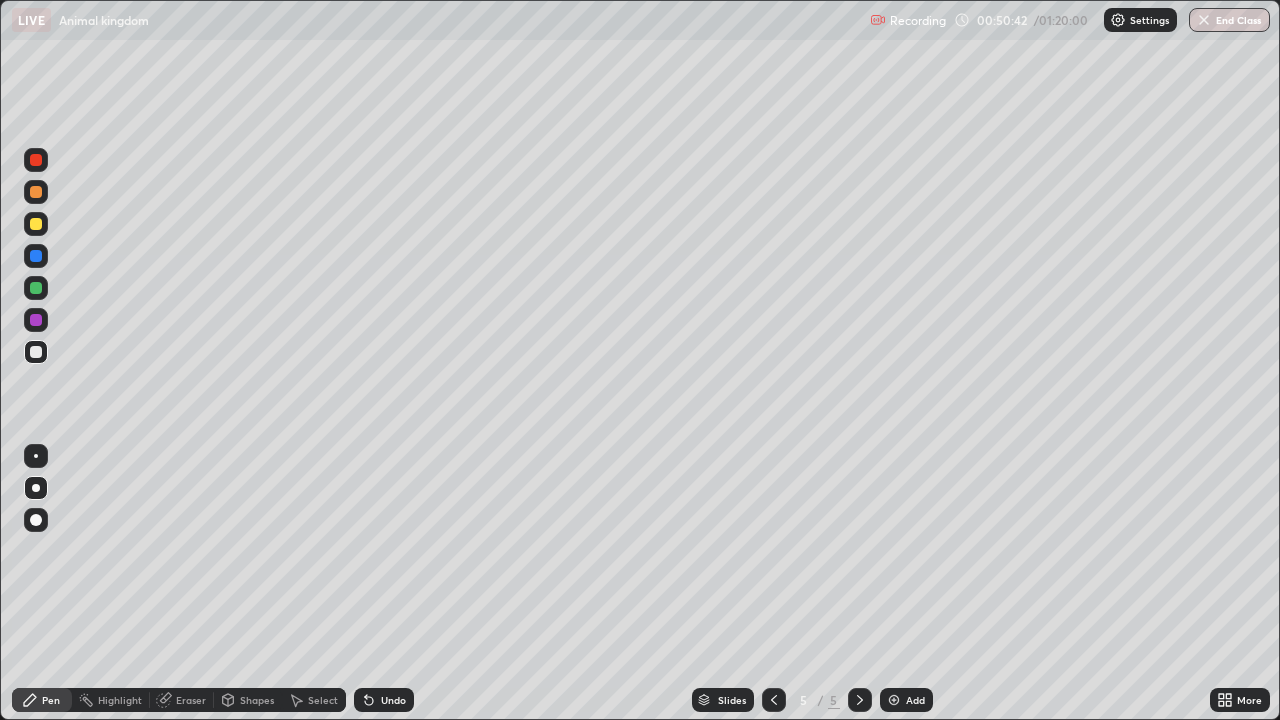 click on "Erase all" at bounding box center [36, 360] 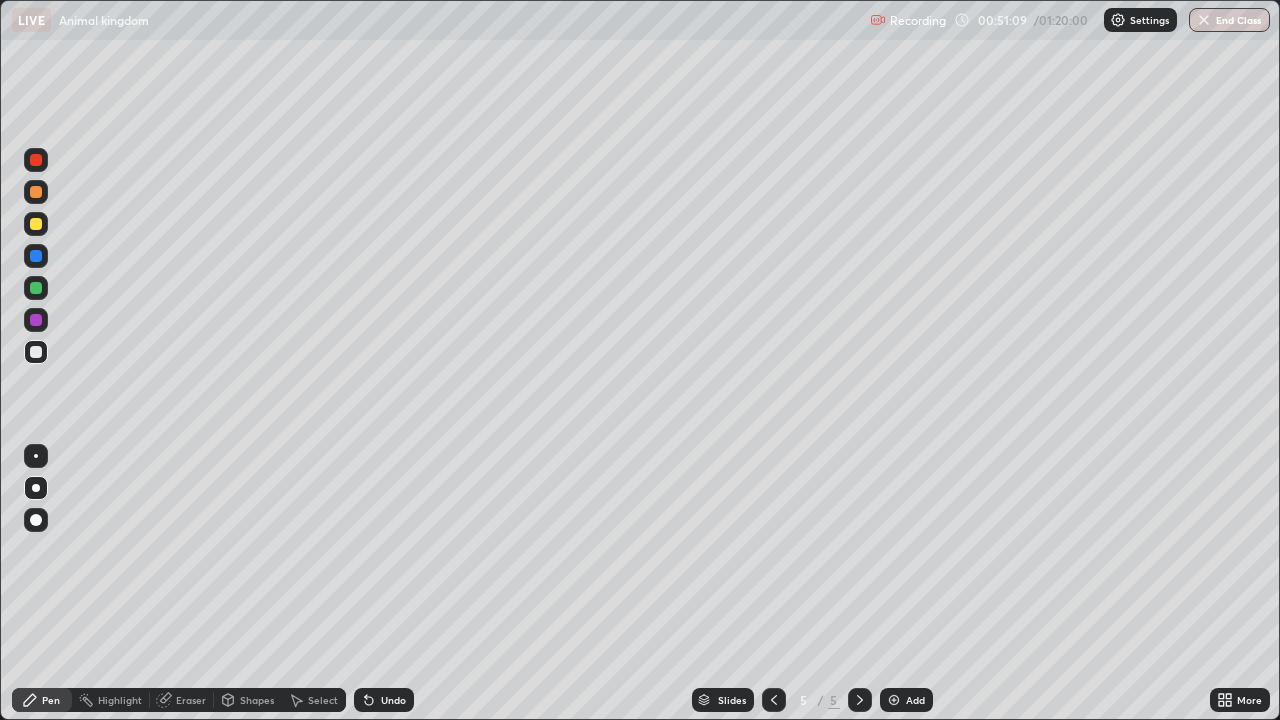 click at bounding box center (36, 224) 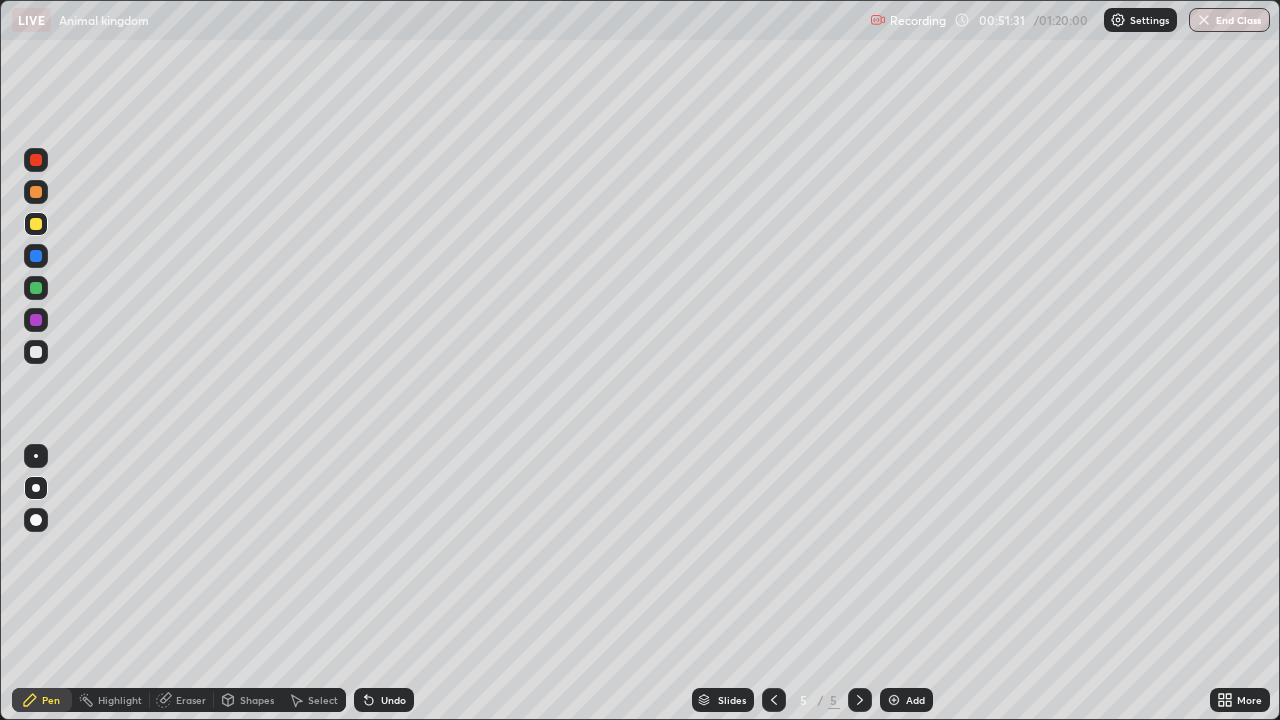 click at bounding box center (36, 352) 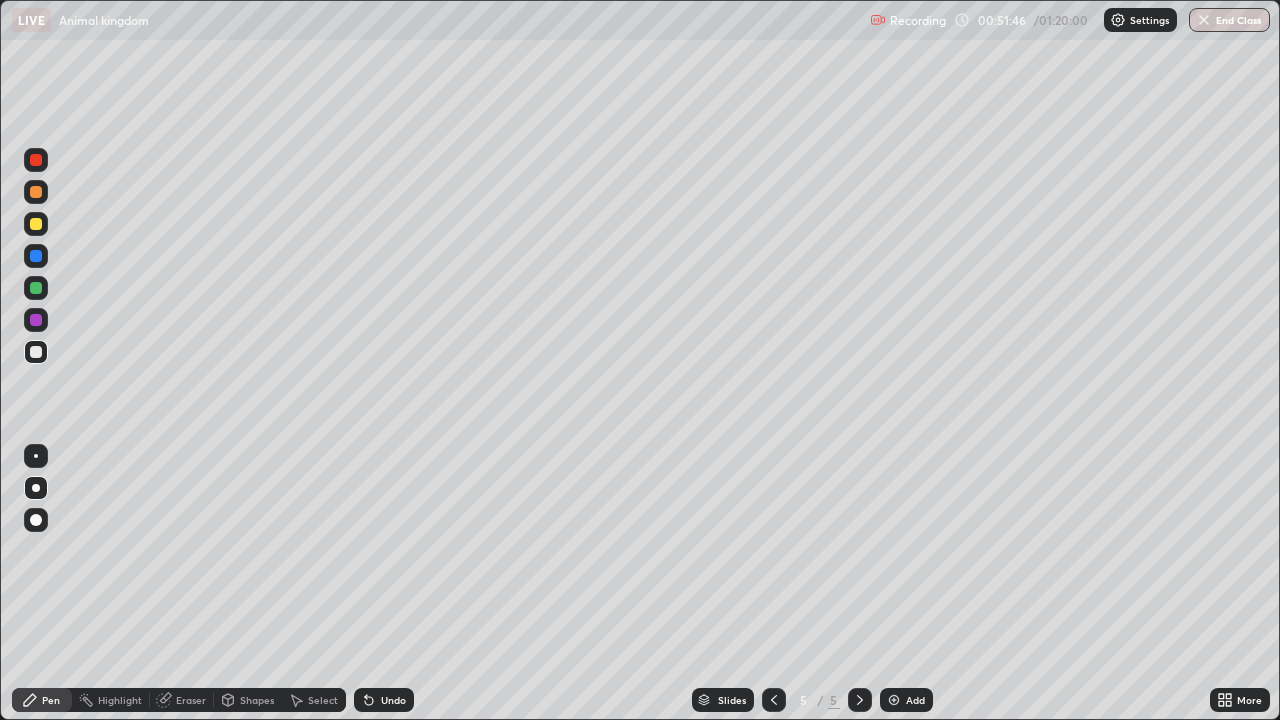 click on "Undo" at bounding box center (384, 700) 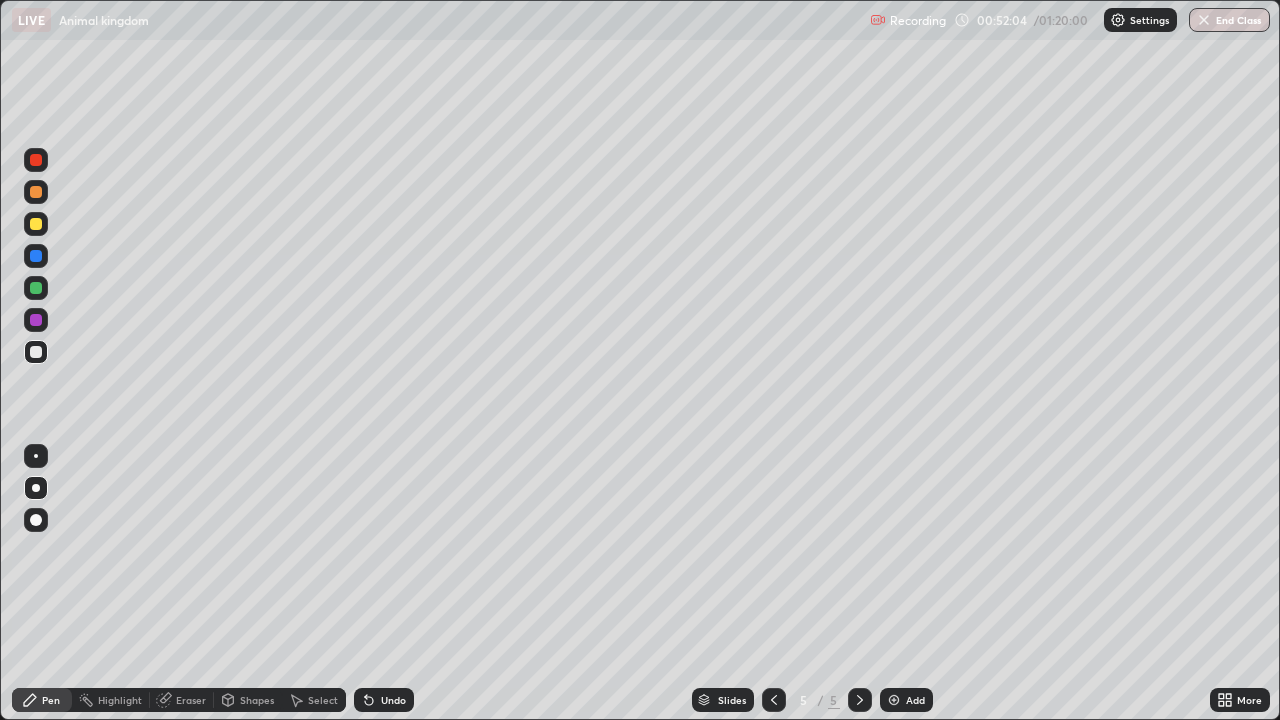 click at bounding box center [36, 224] 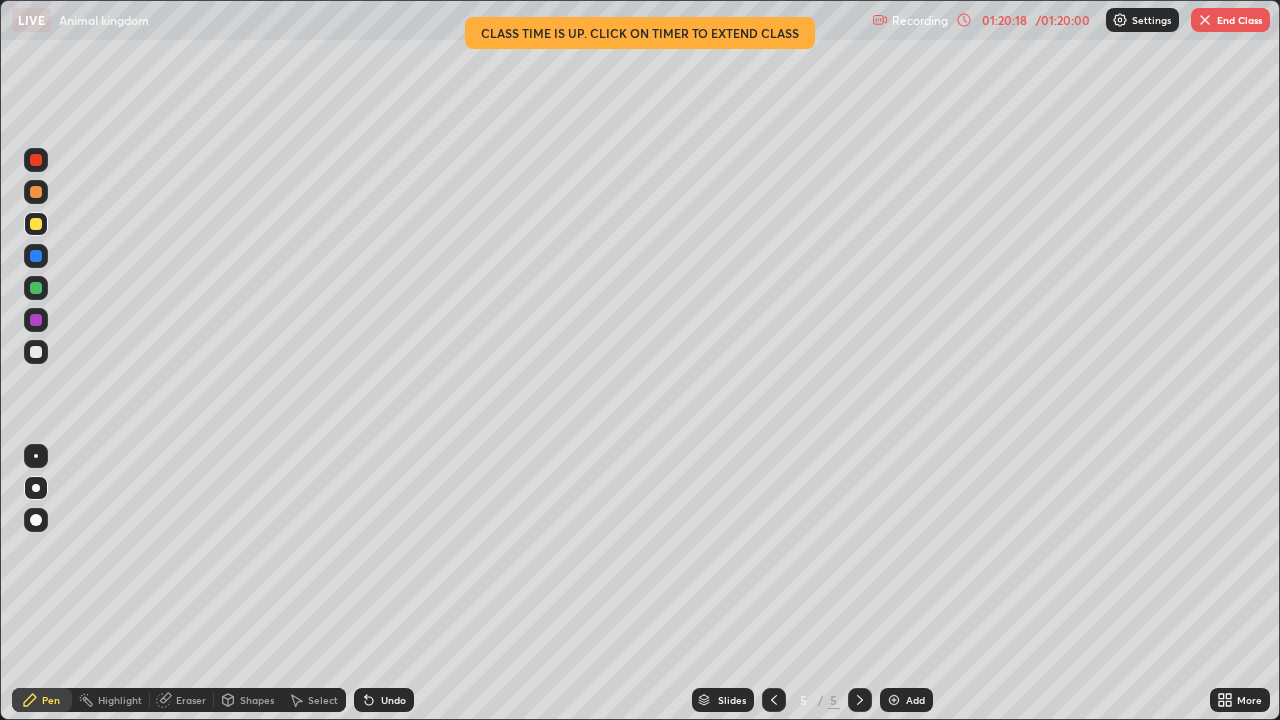 click at bounding box center [1205, 20] 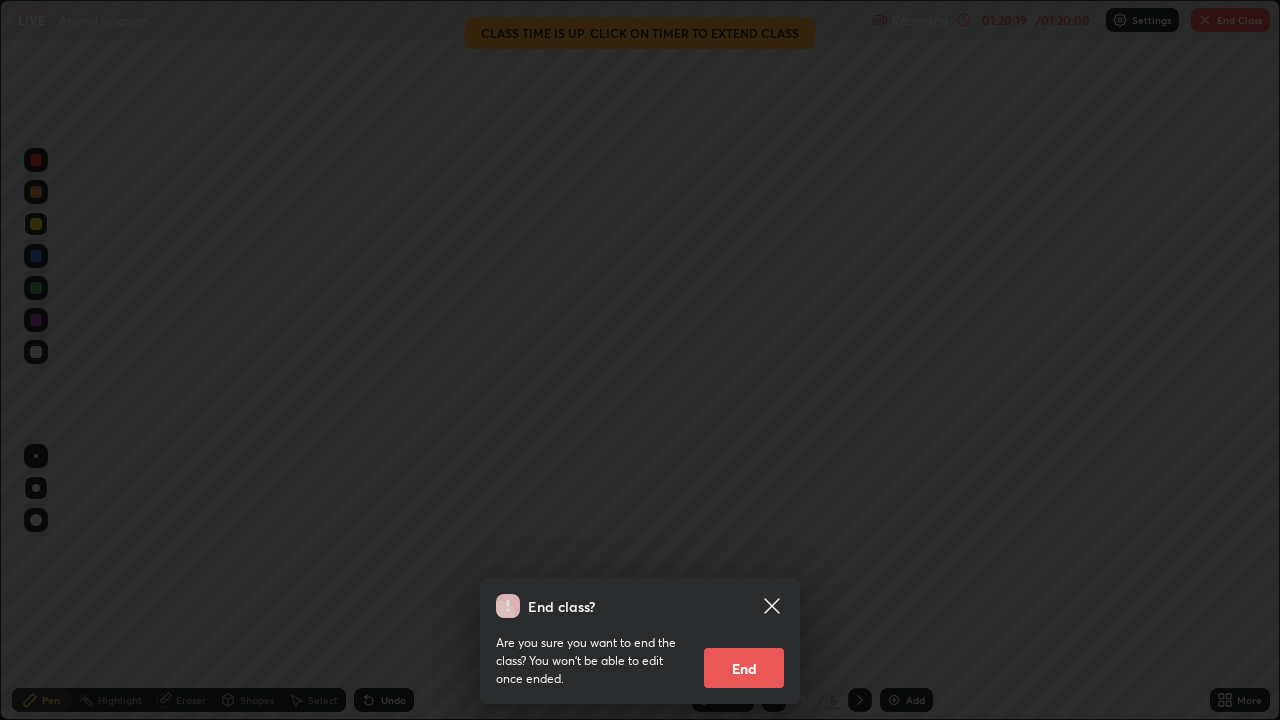 click on "End" at bounding box center [744, 668] 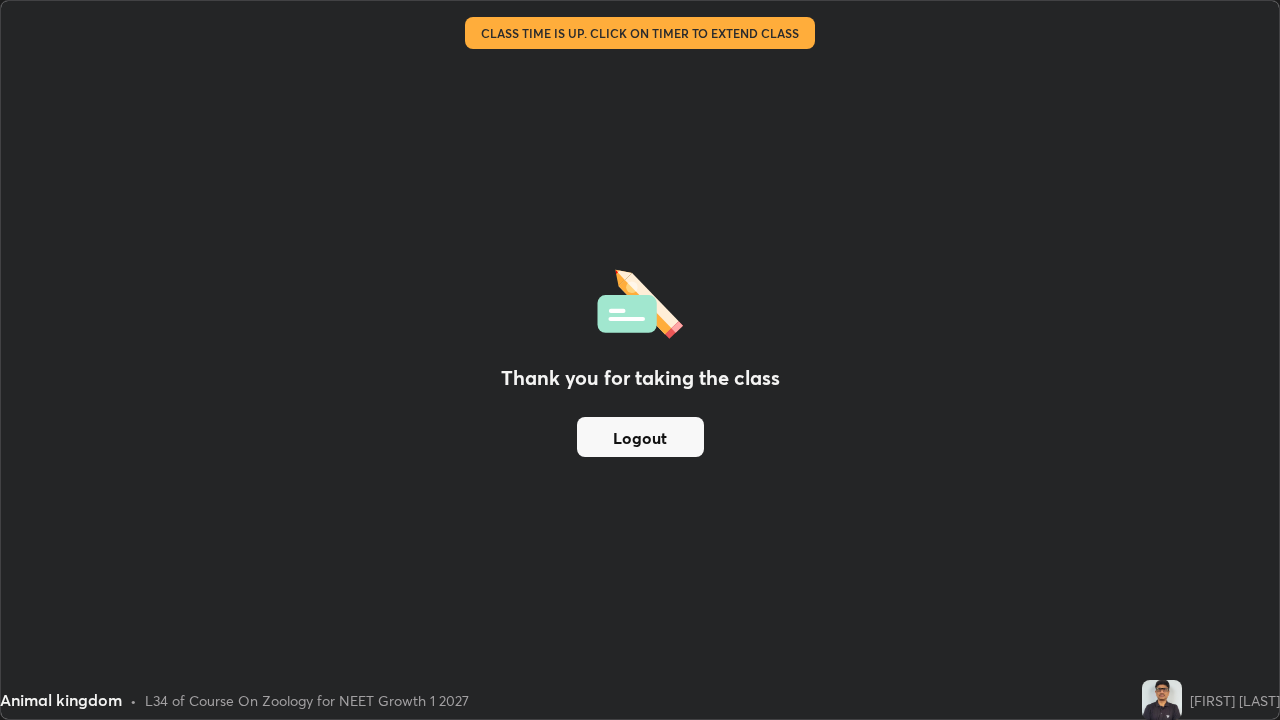 click on "Thank you for taking the class Logout" at bounding box center (640, 360) 